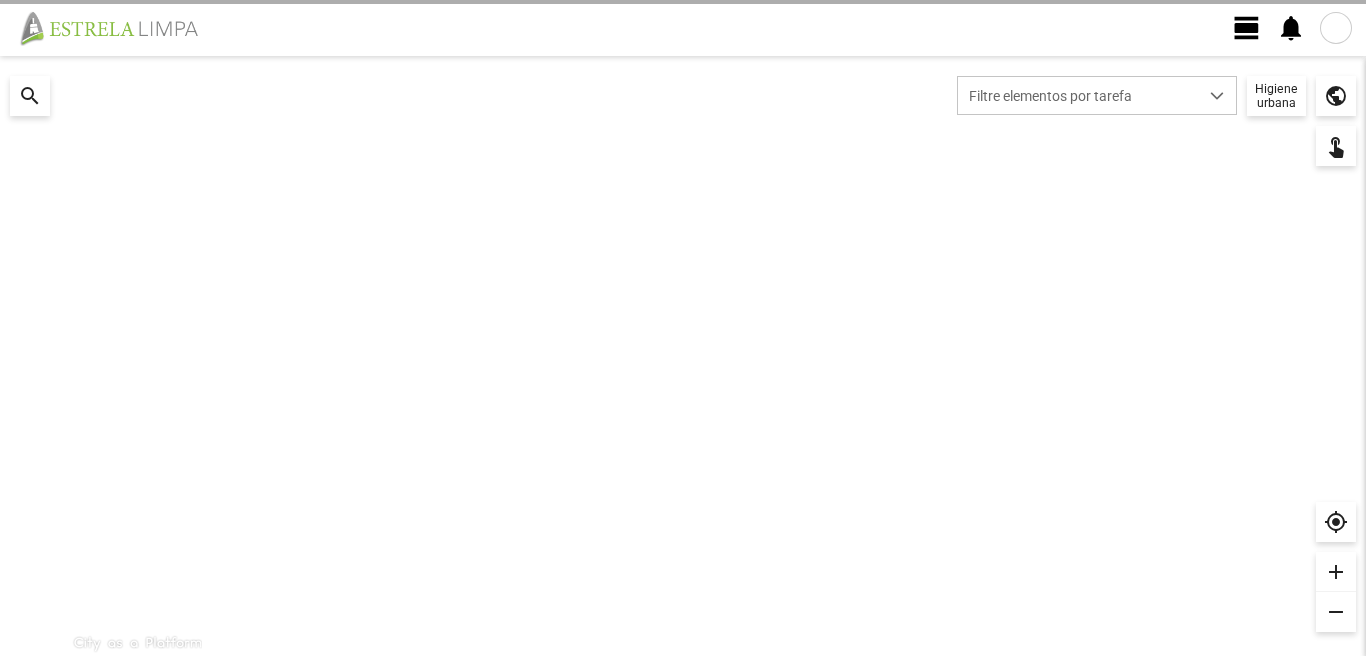 scroll, scrollTop: 0, scrollLeft: 0, axis: both 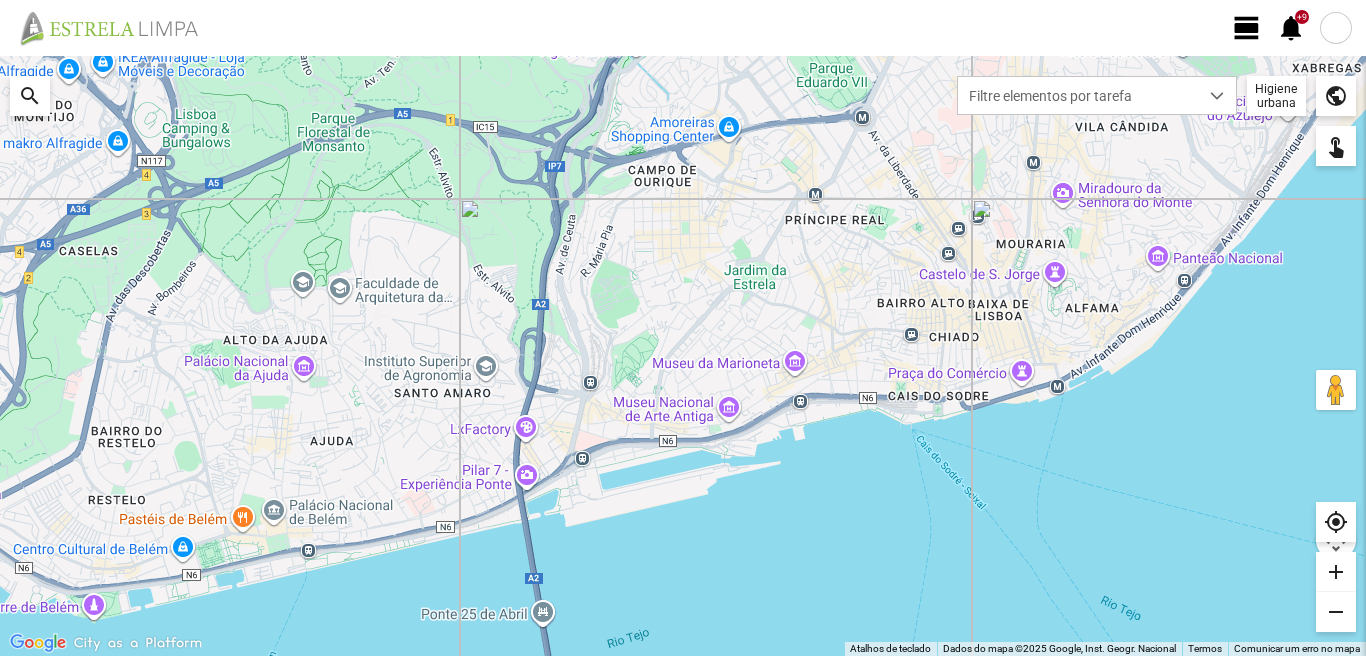 click on "view_day" 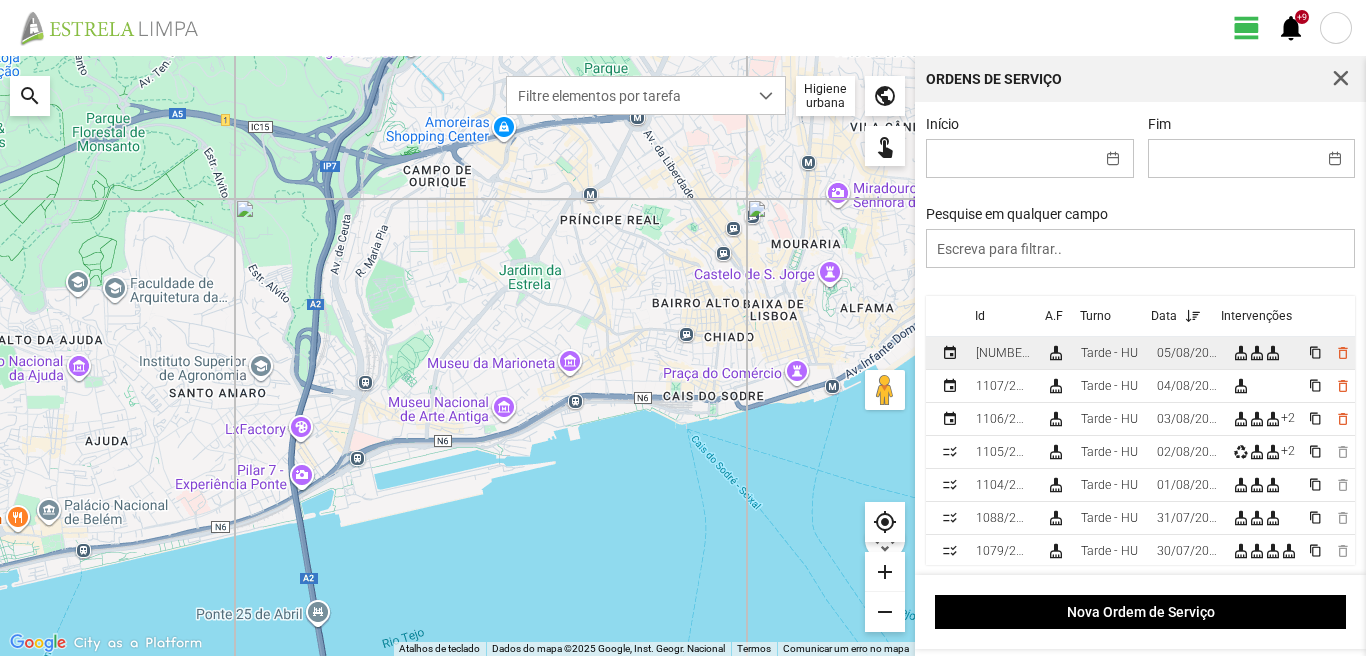 click on "05/08/2025" at bounding box center (1187, 353) 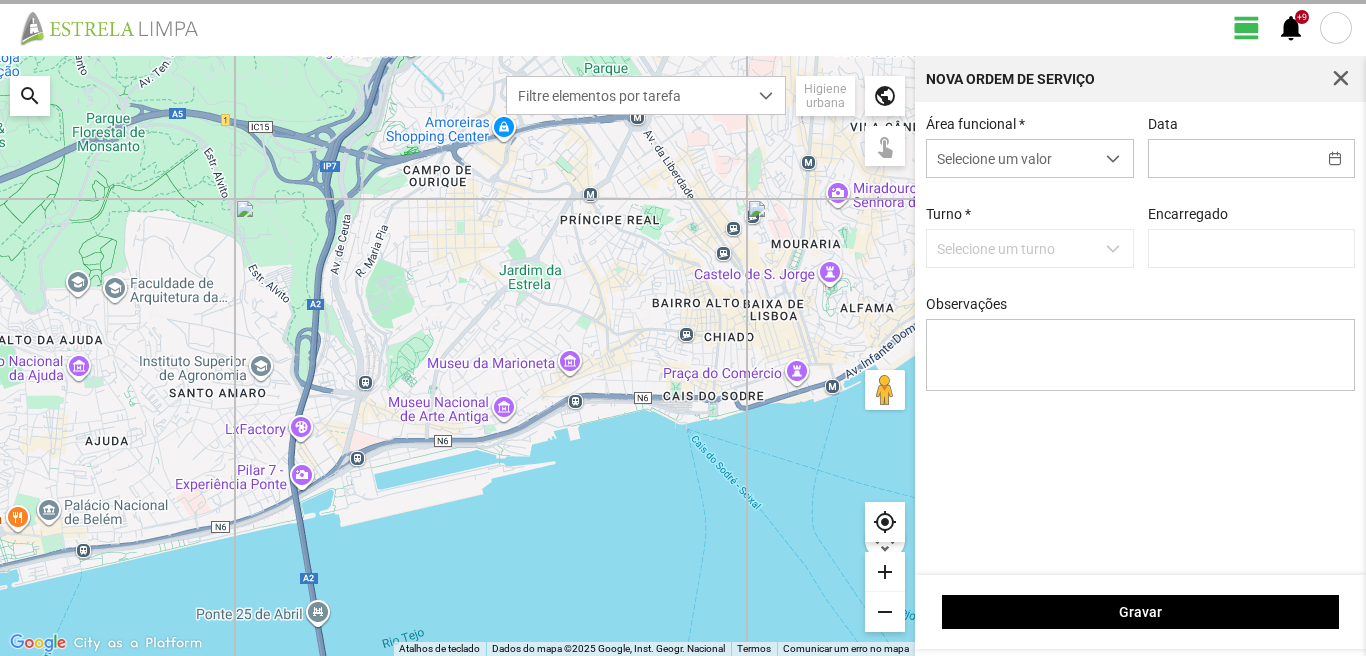 type on "05/08/2025" 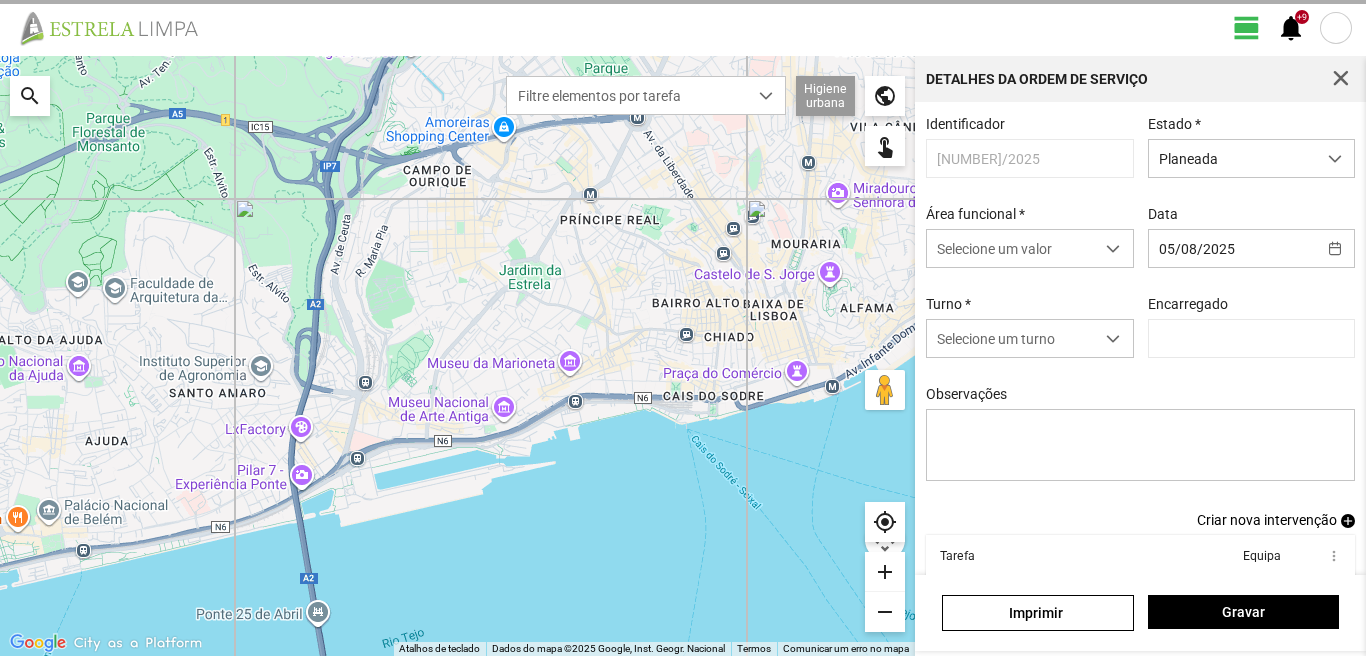 type on "[FIRST] [LAST]" 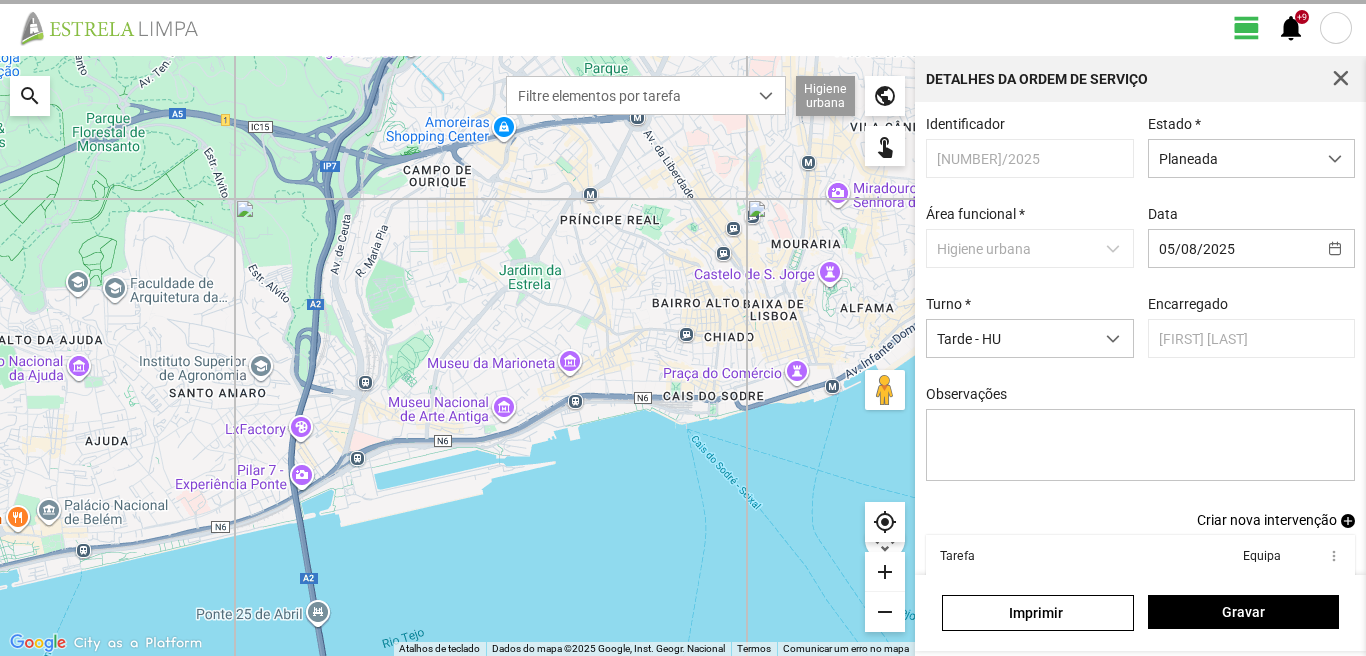 scroll, scrollTop: 109, scrollLeft: 0, axis: vertical 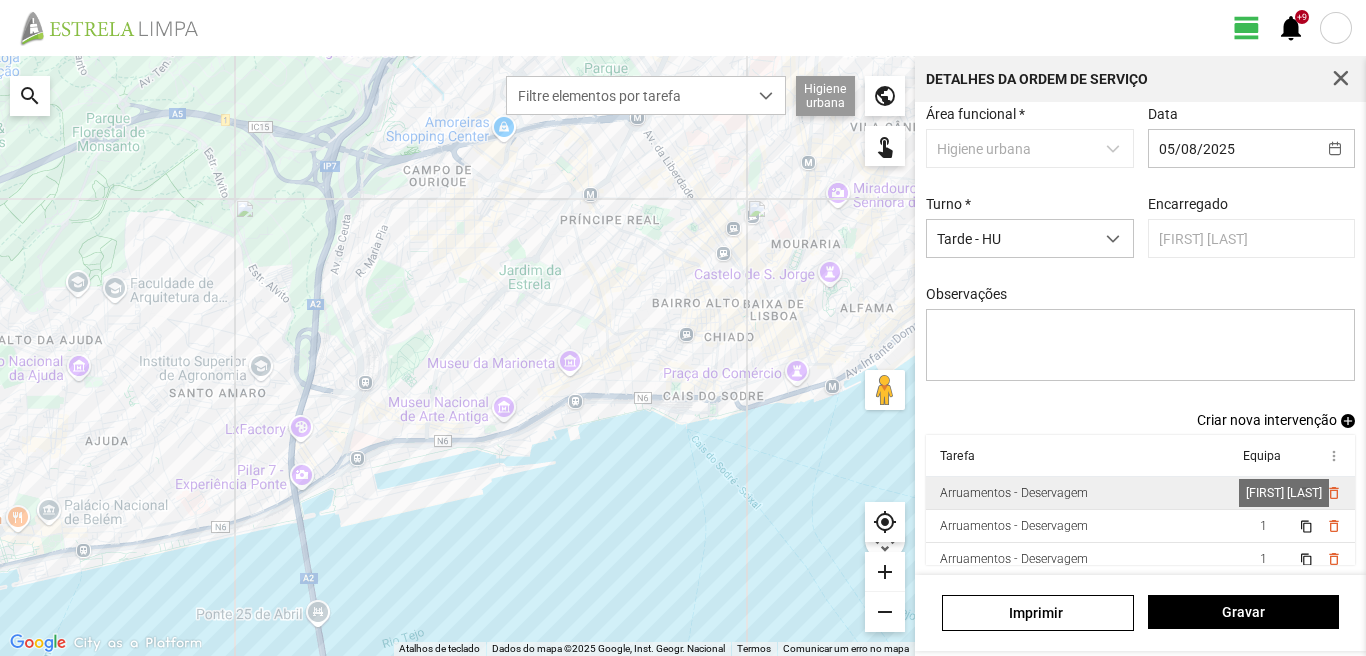 click on "1" at bounding box center (1263, 493) 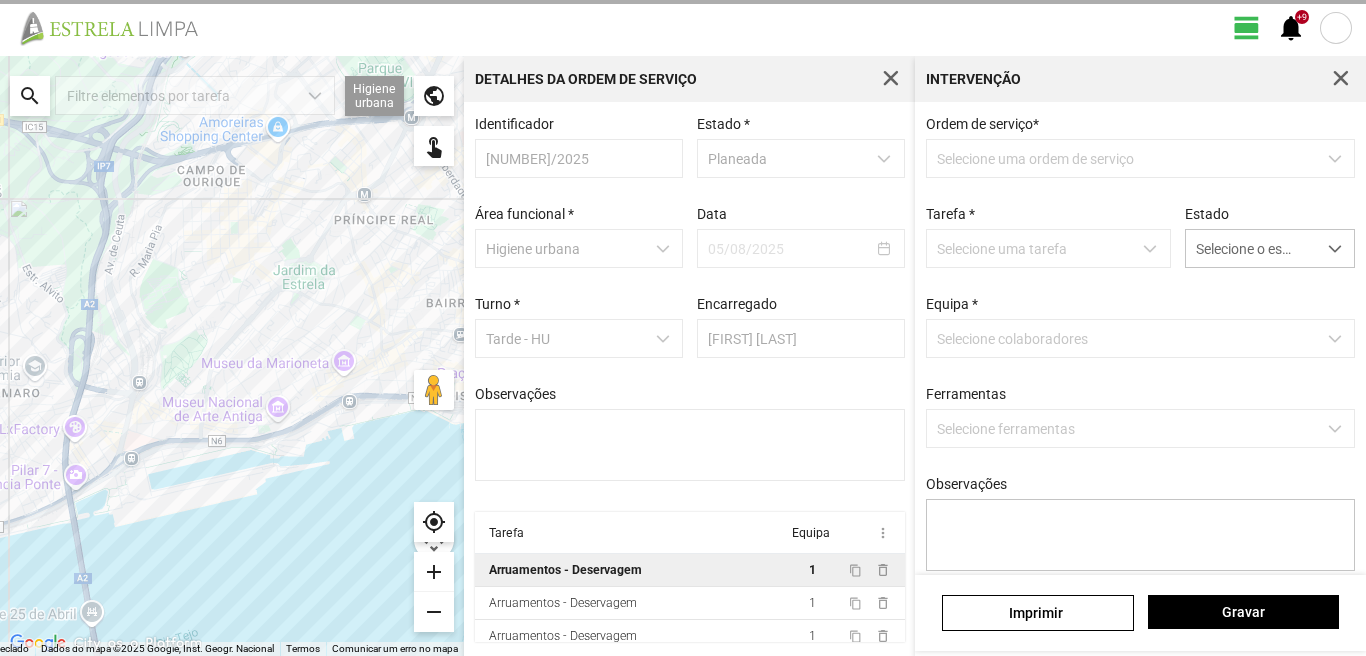scroll, scrollTop: 4, scrollLeft: 0, axis: vertical 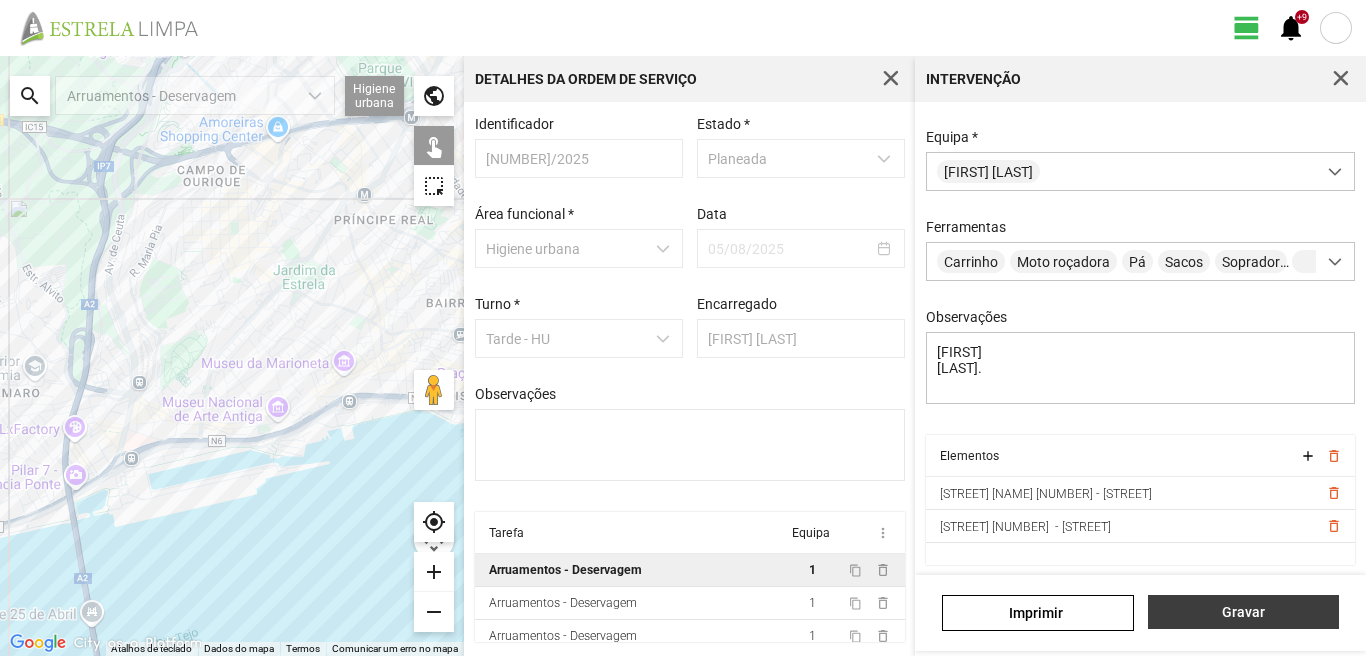click on "Gravar" at bounding box center [1243, 612] 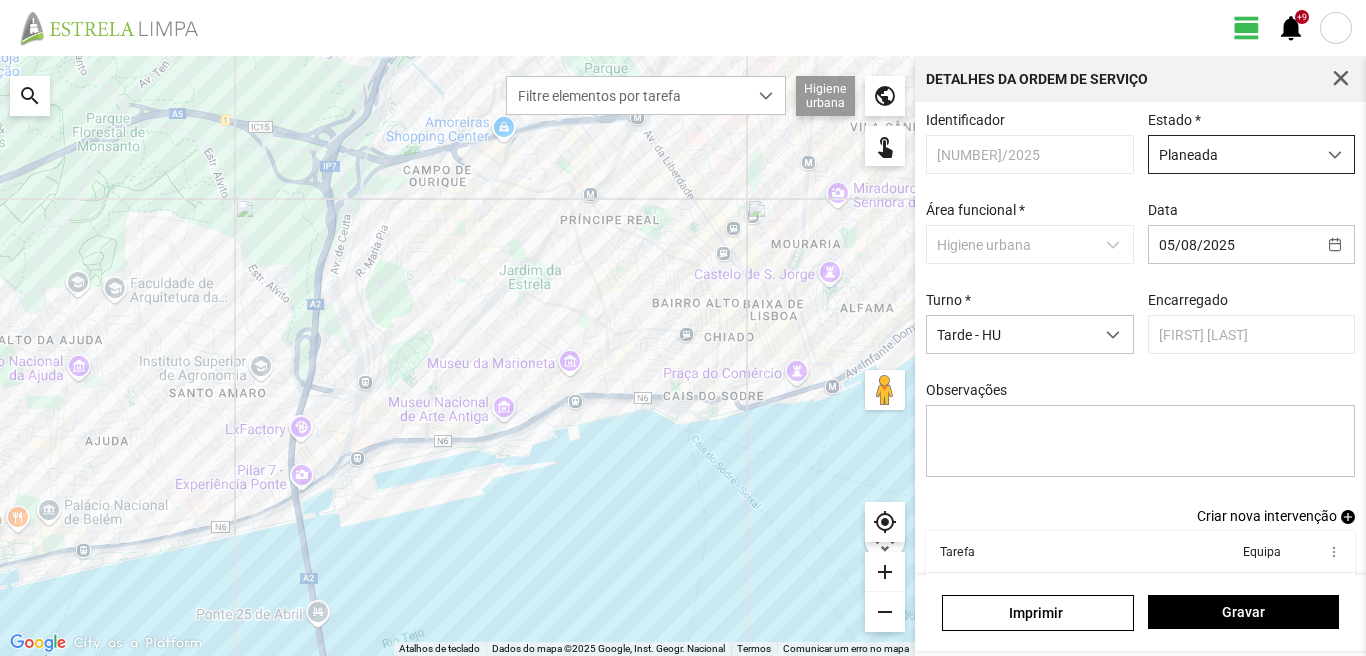 click at bounding box center [1335, 155] 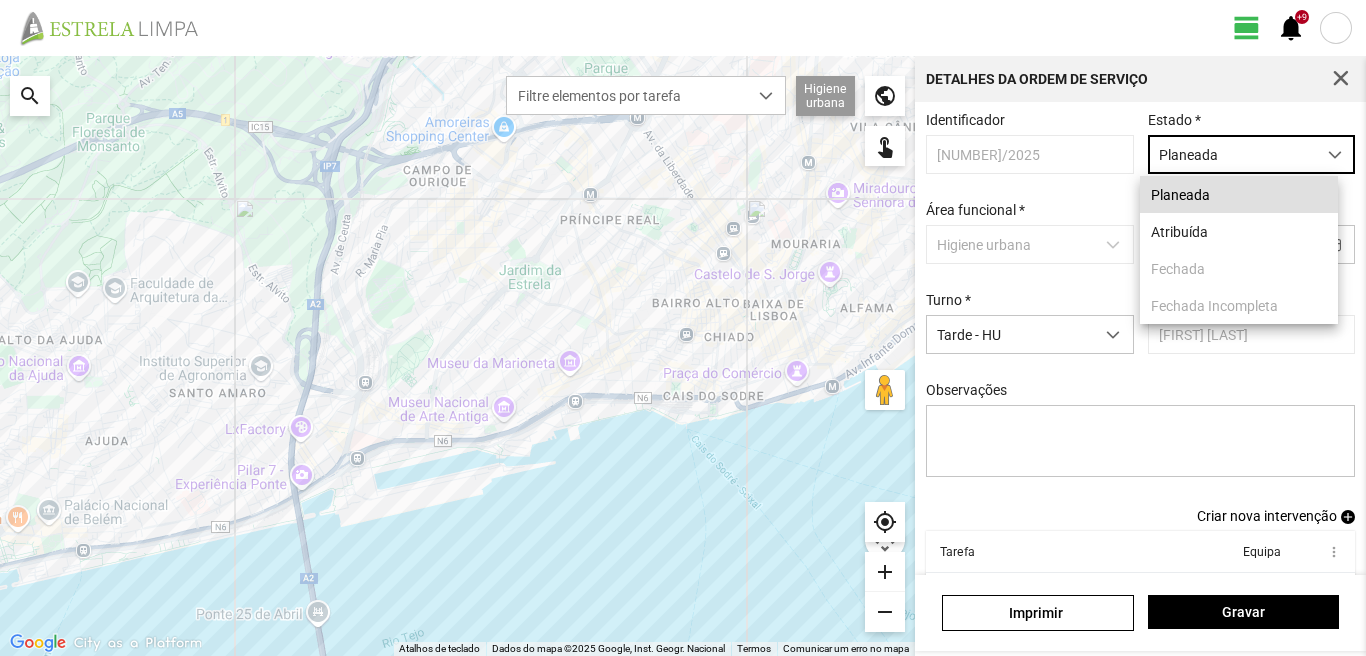 scroll, scrollTop: 11, scrollLeft: 89, axis: both 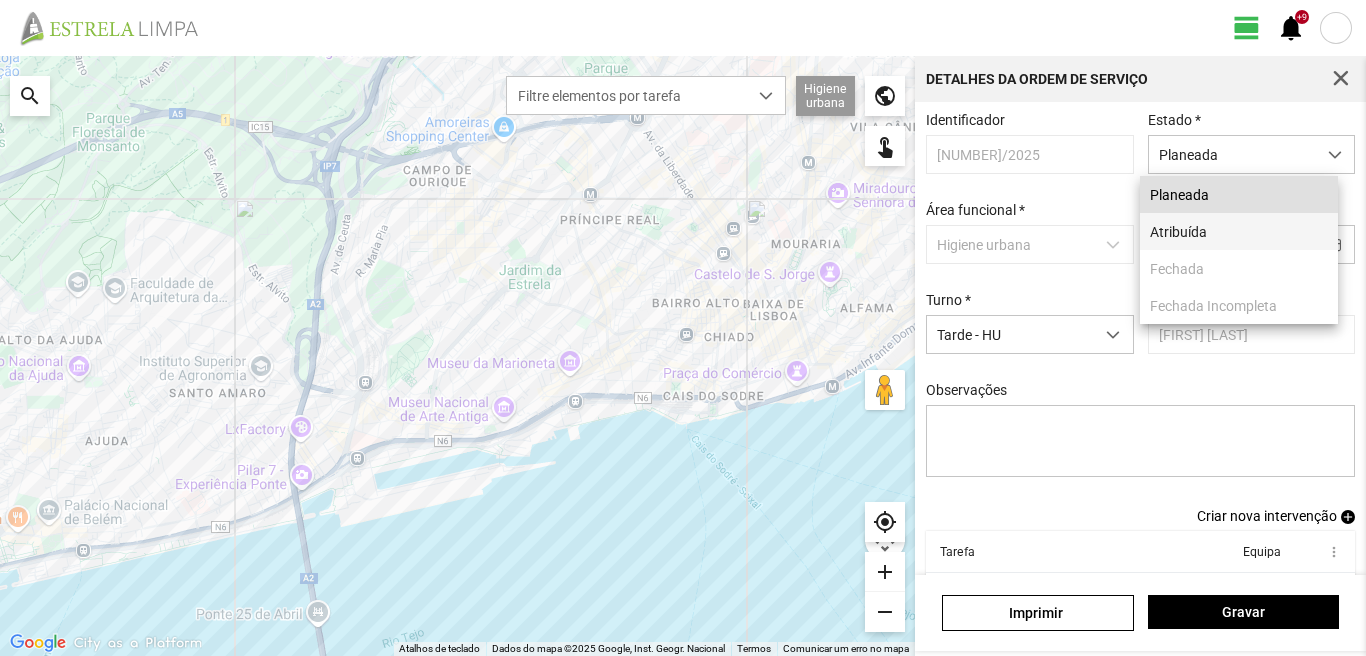 click on "Atribuída" at bounding box center [1239, 231] 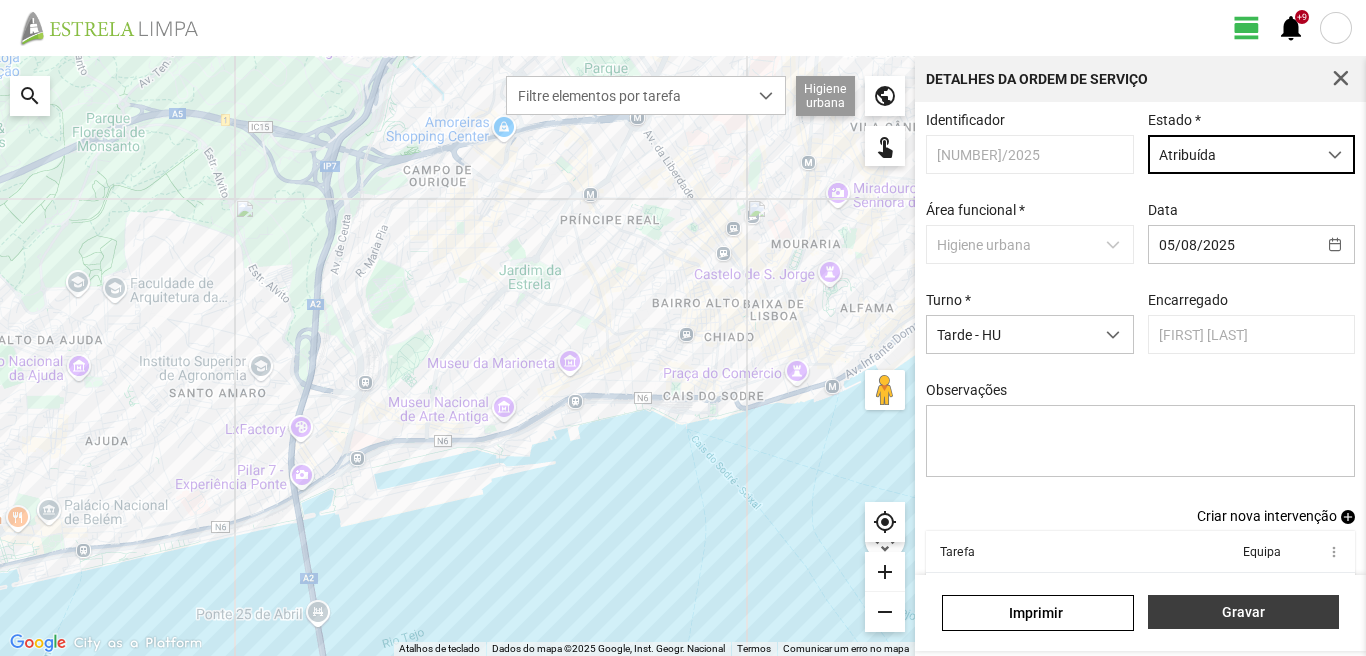 click on "Gravar" at bounding box center (1243, 612) 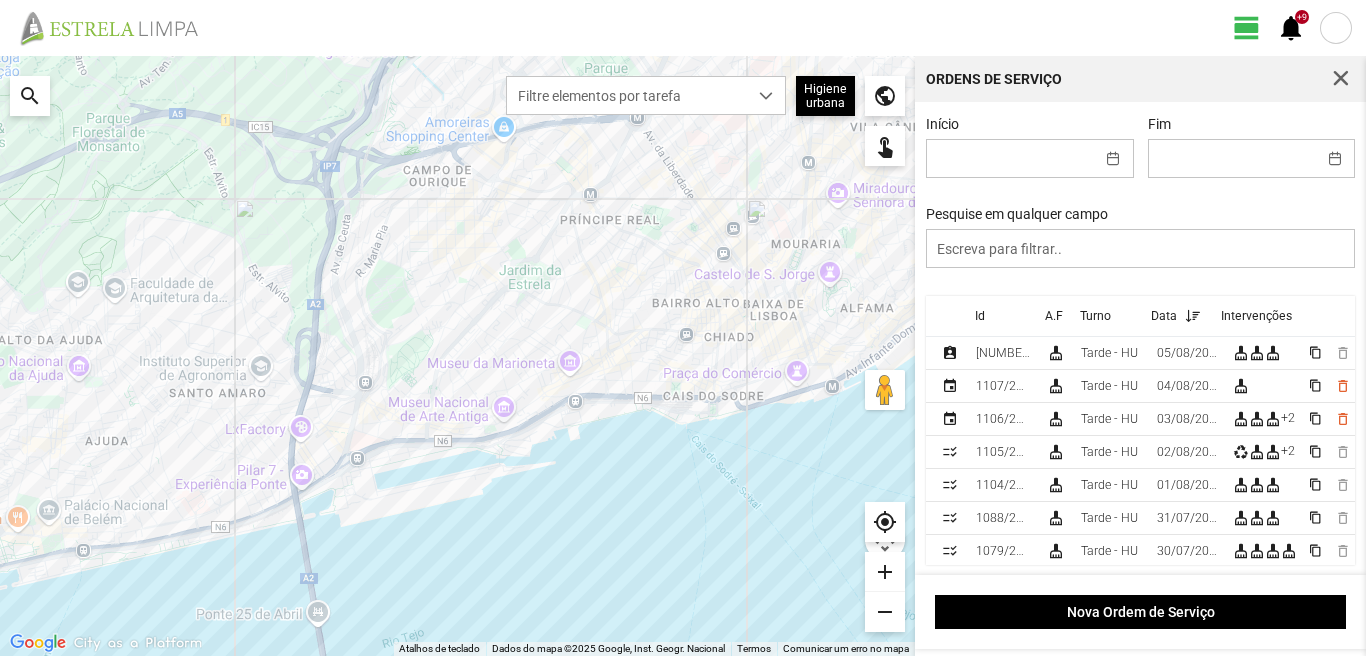 scroll, scrollTop: 4, scrollLeft: 0, axis: vertical 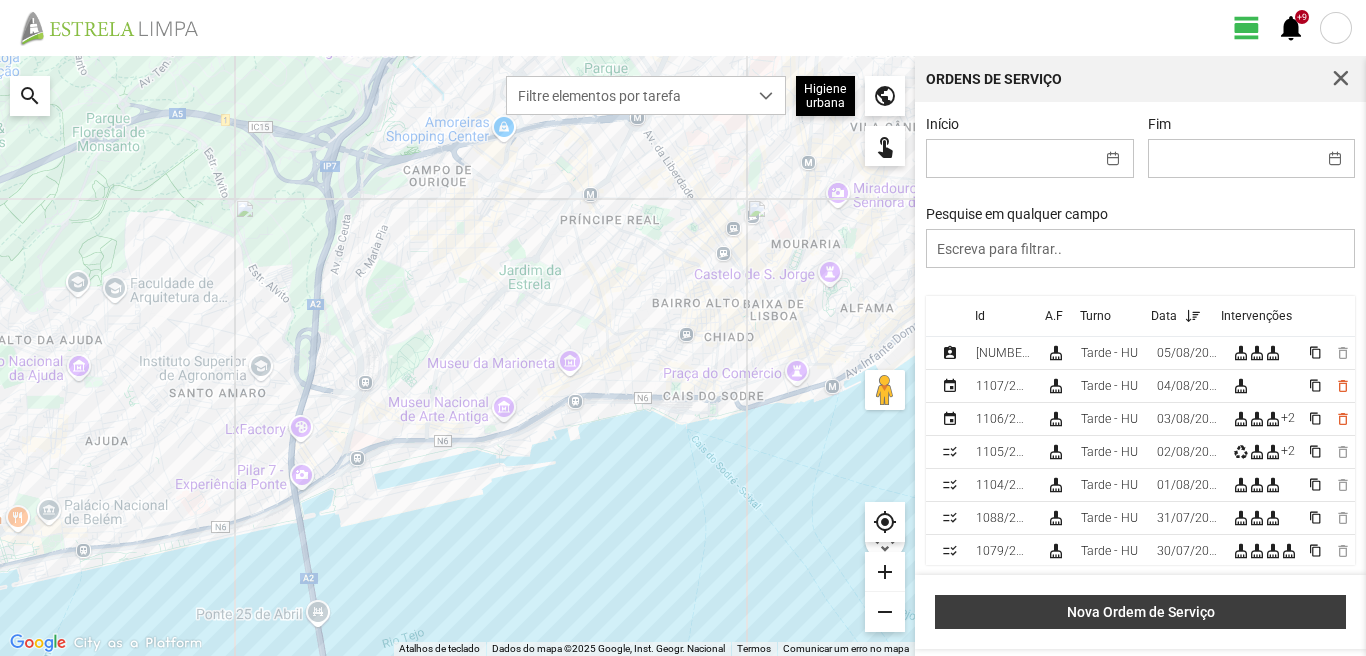 click on "Nova Ordem de Serviço" at bounding box center [1141, 612] 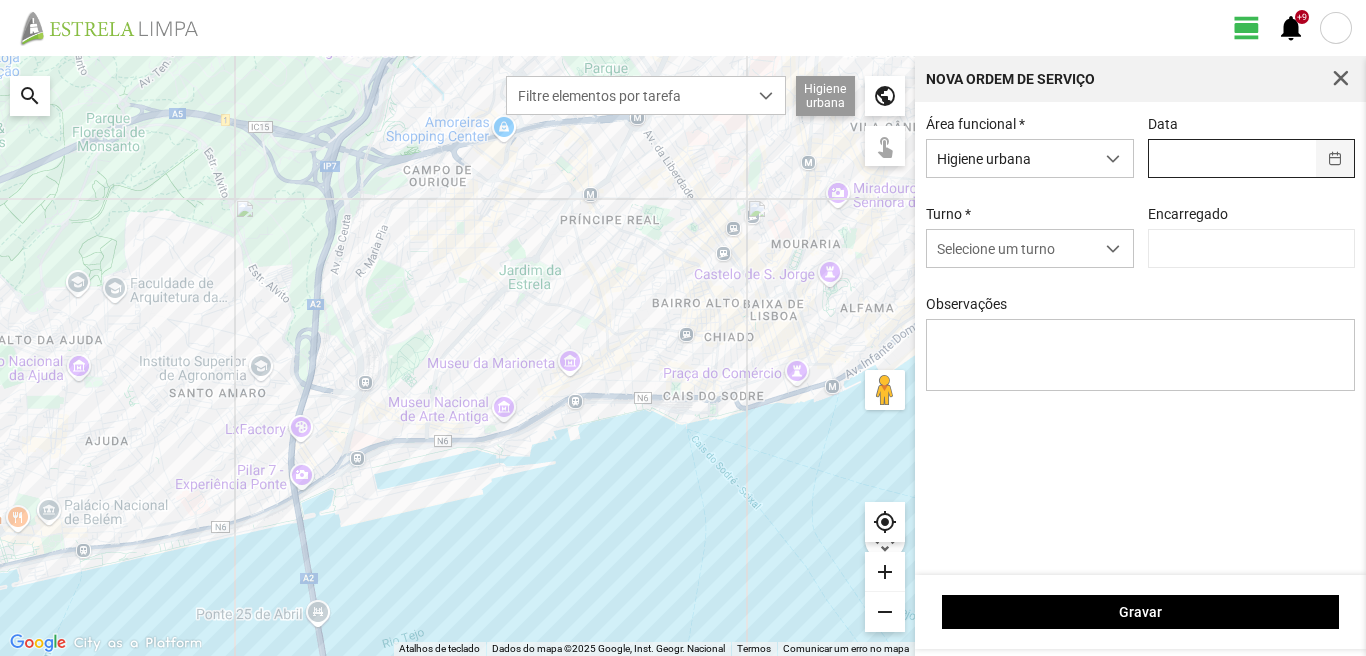 click at bounding box center [1335, 158] 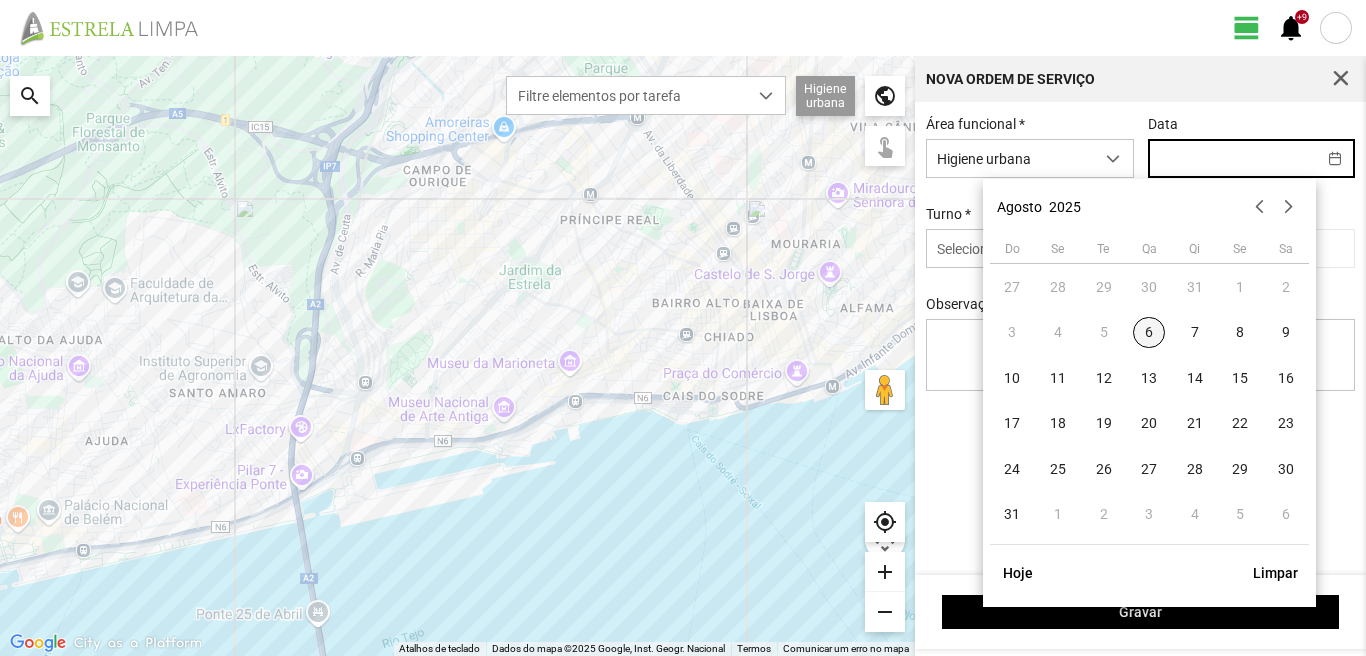 click on "6" at bounding box center [1149, 333] 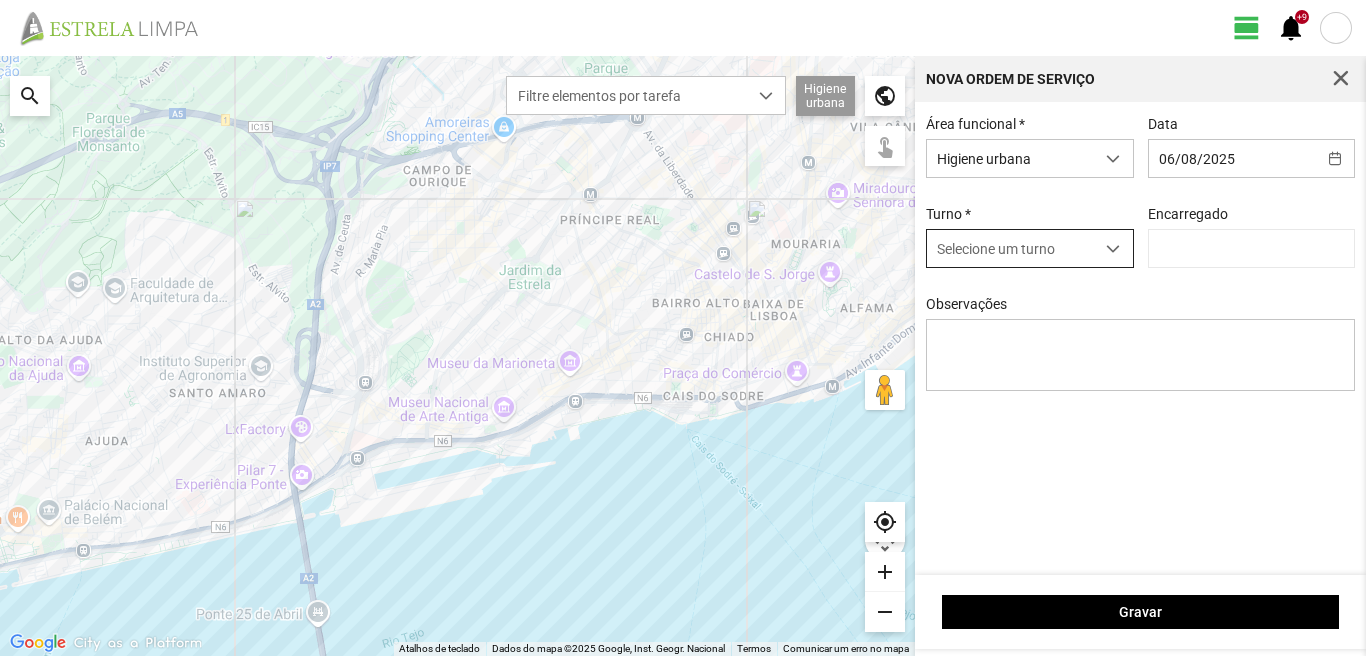 click at bounding box center (1113, 249) 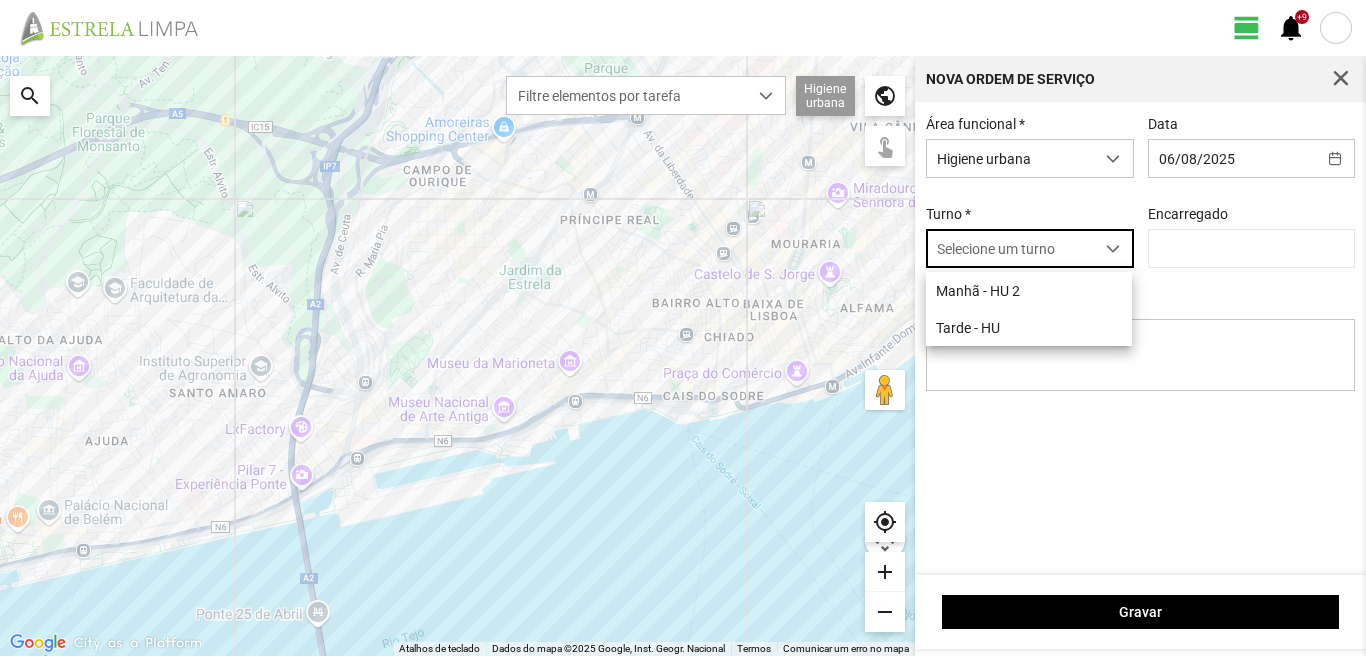 scroll, scrollTop: 11, scrollLeft: 89, axis: both 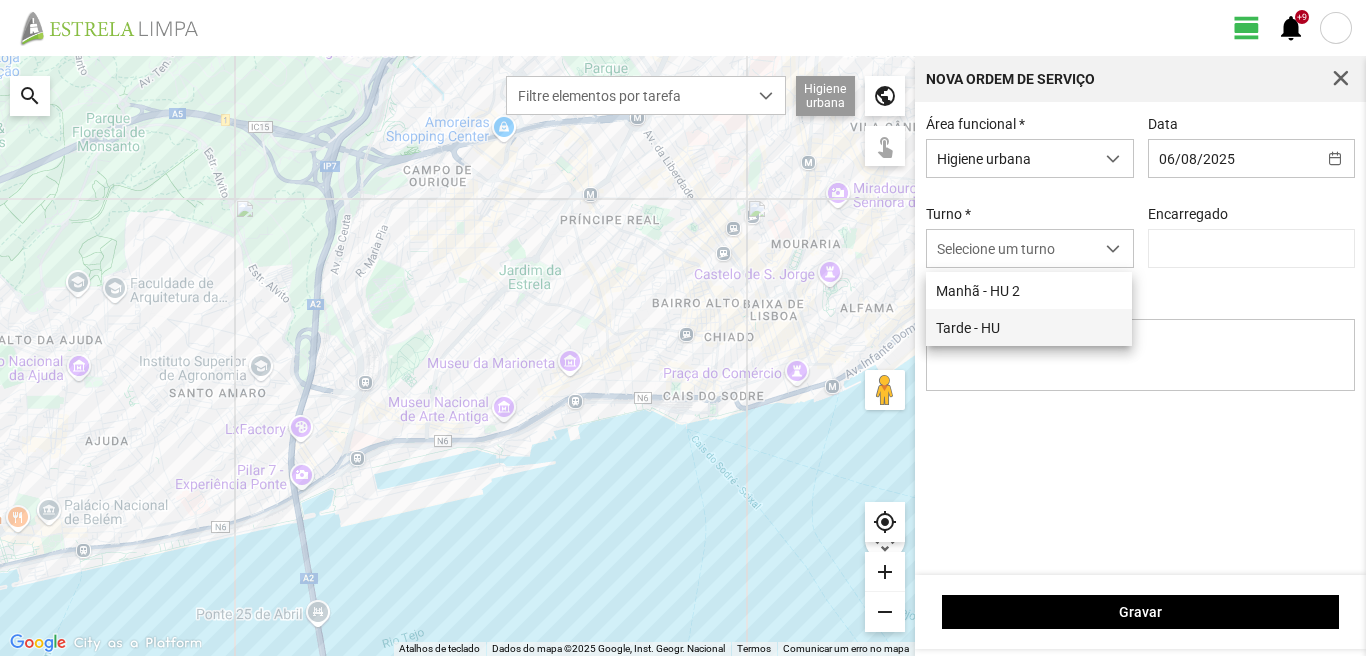 click on "Tarde - HU" at bounding box center [1029, 327] 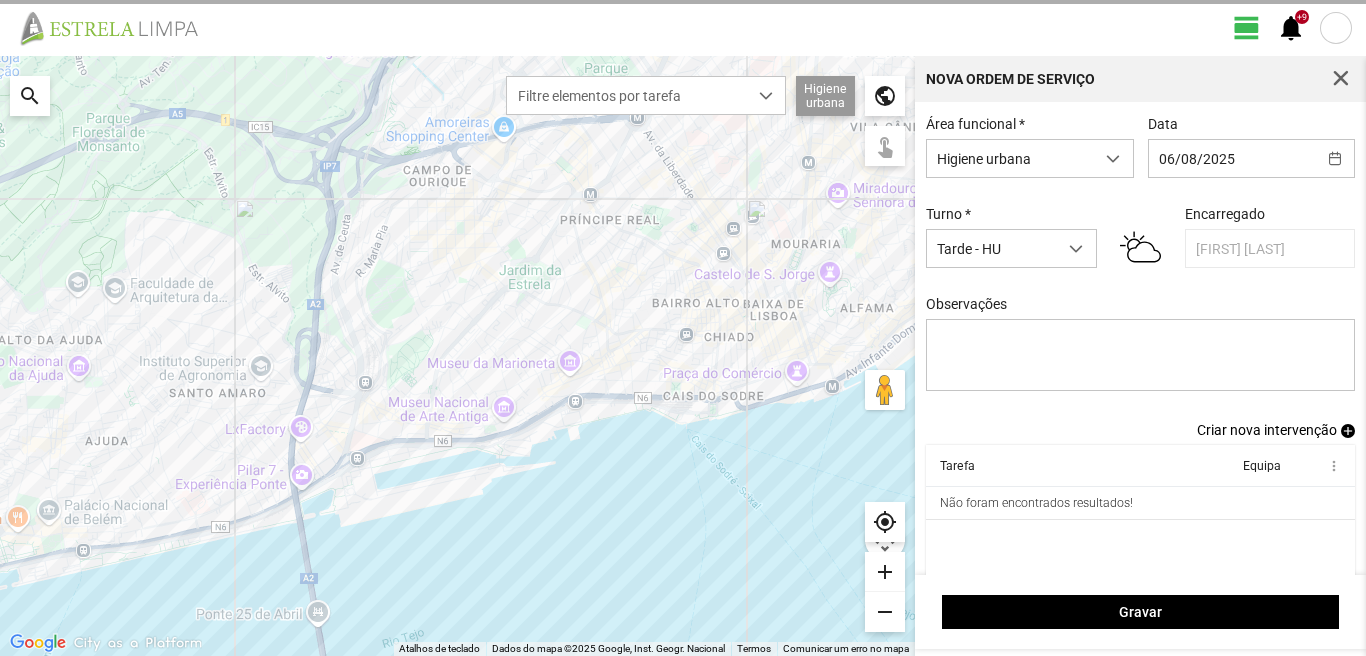 click on "Criar nova intervenção" at bounding box center [1267, 430] 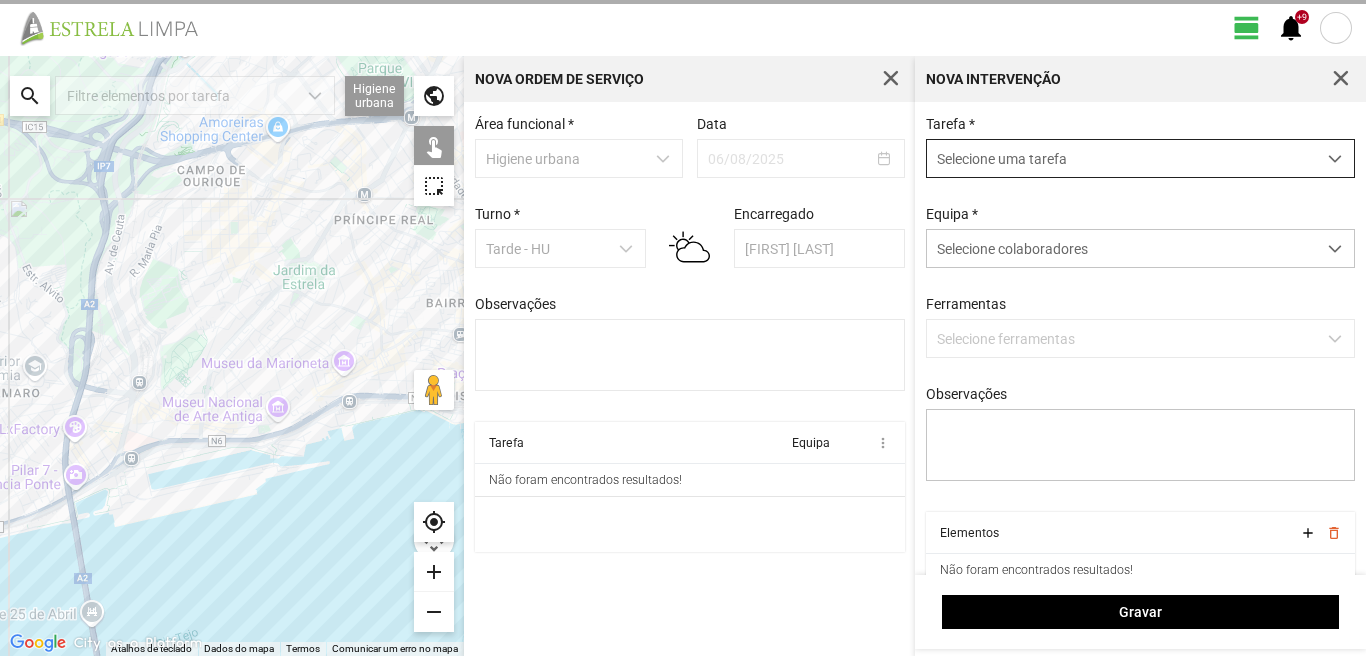 click at bounding box center (1335, 159) 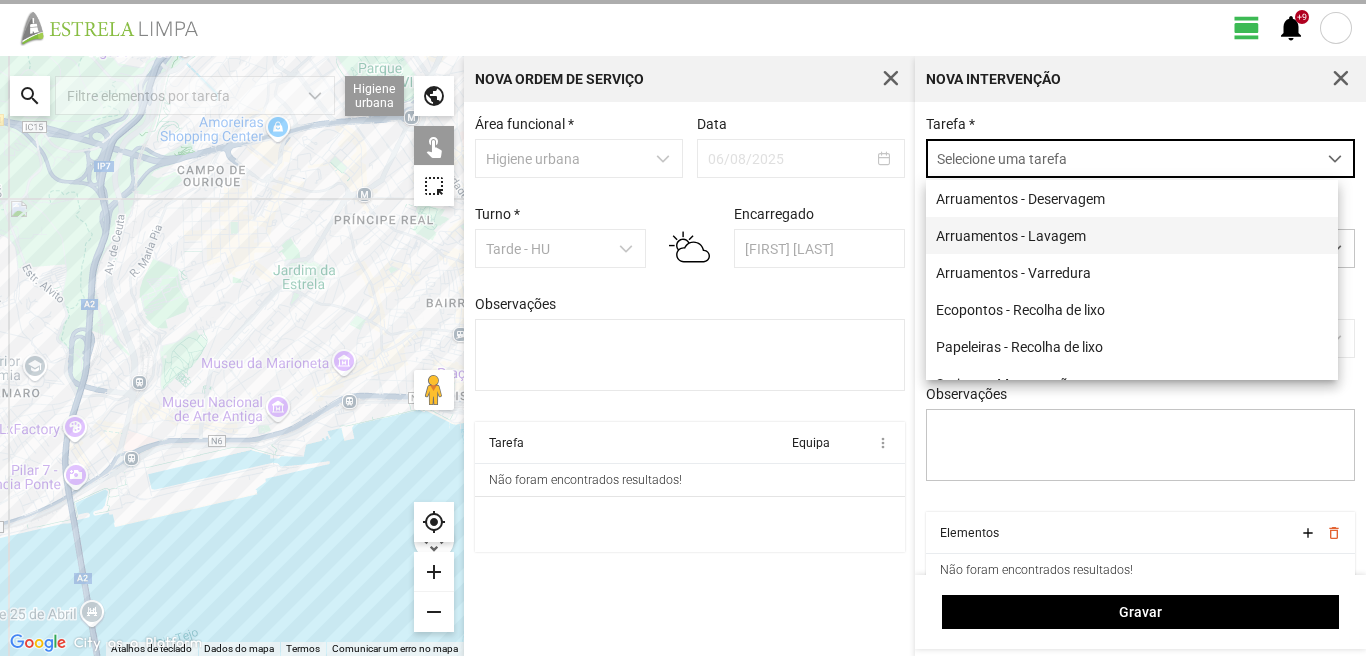 click on "Arruamentos - Lavagem" at bounding box center [1132, 235] 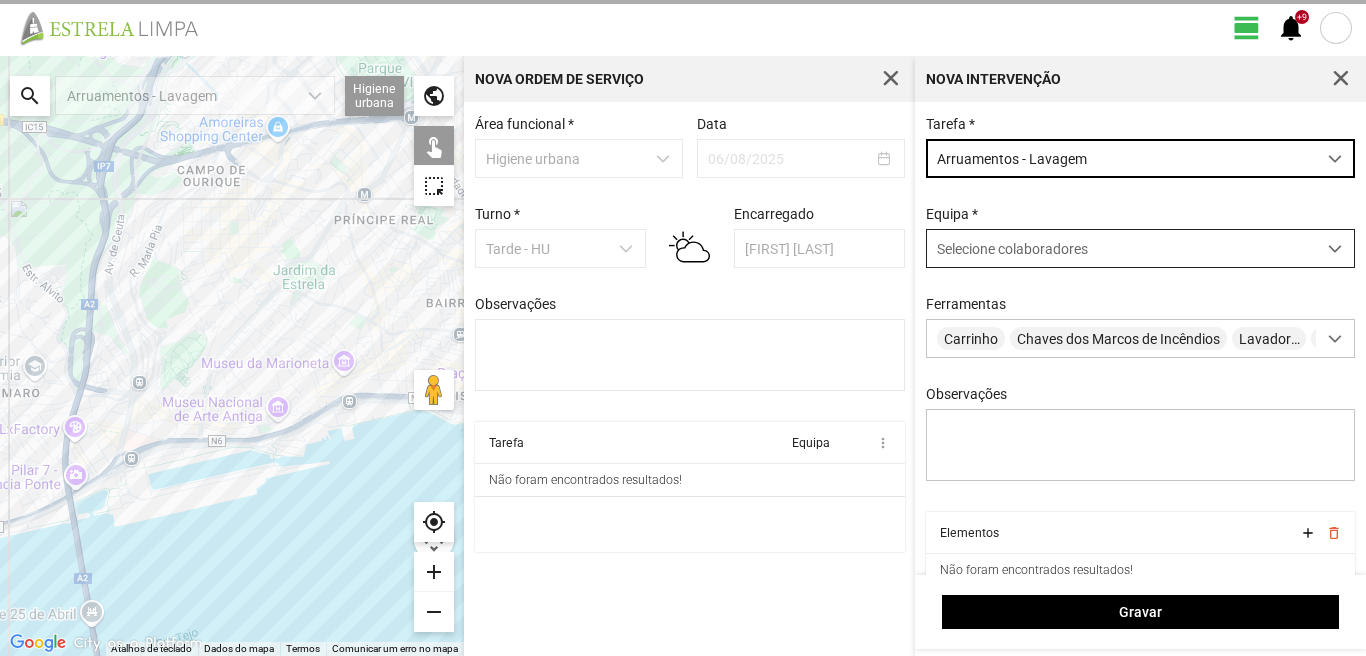 click at bounding box center [1335, 249] 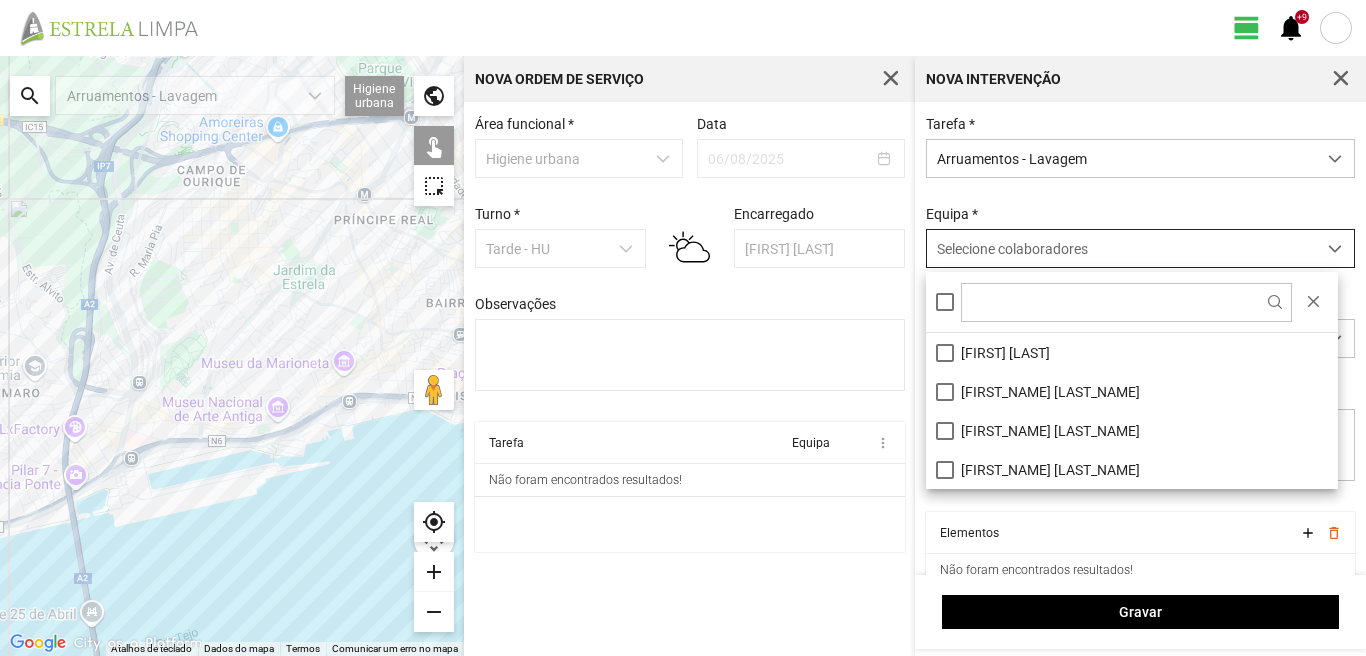 scroll, scrollTop: 11, scrollLeft: 89, axis: both 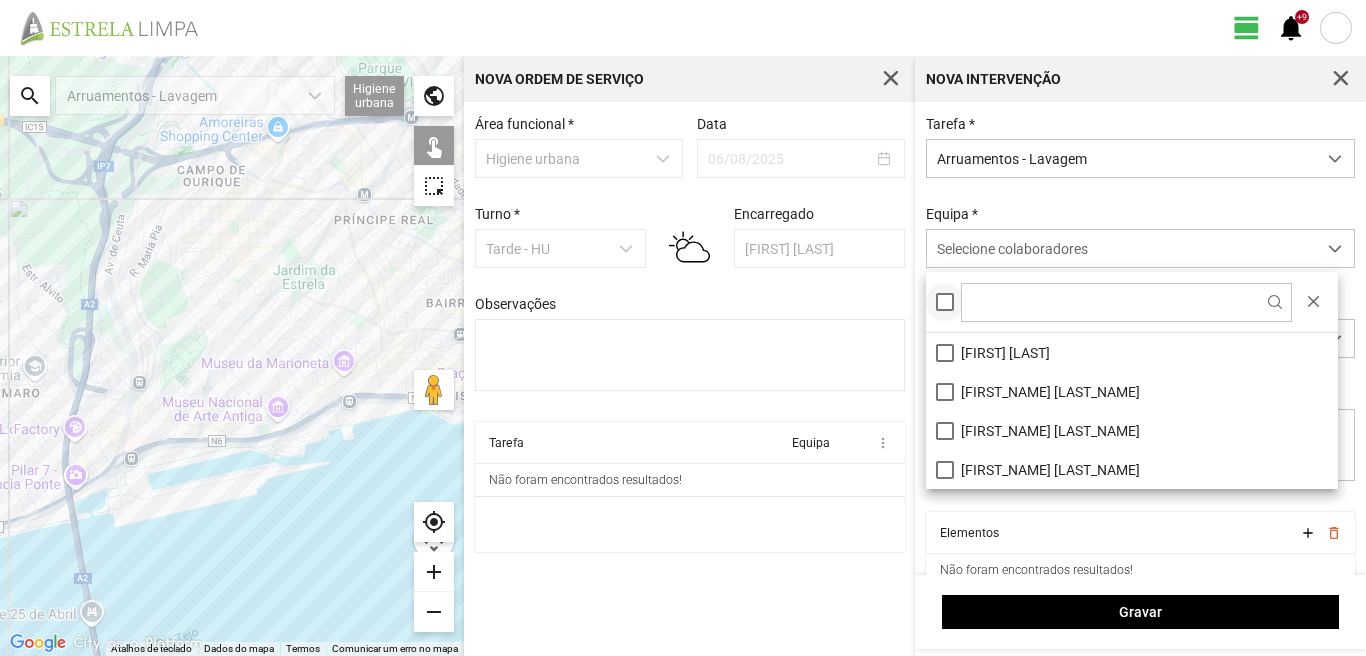click at bounding box center (945, 302) 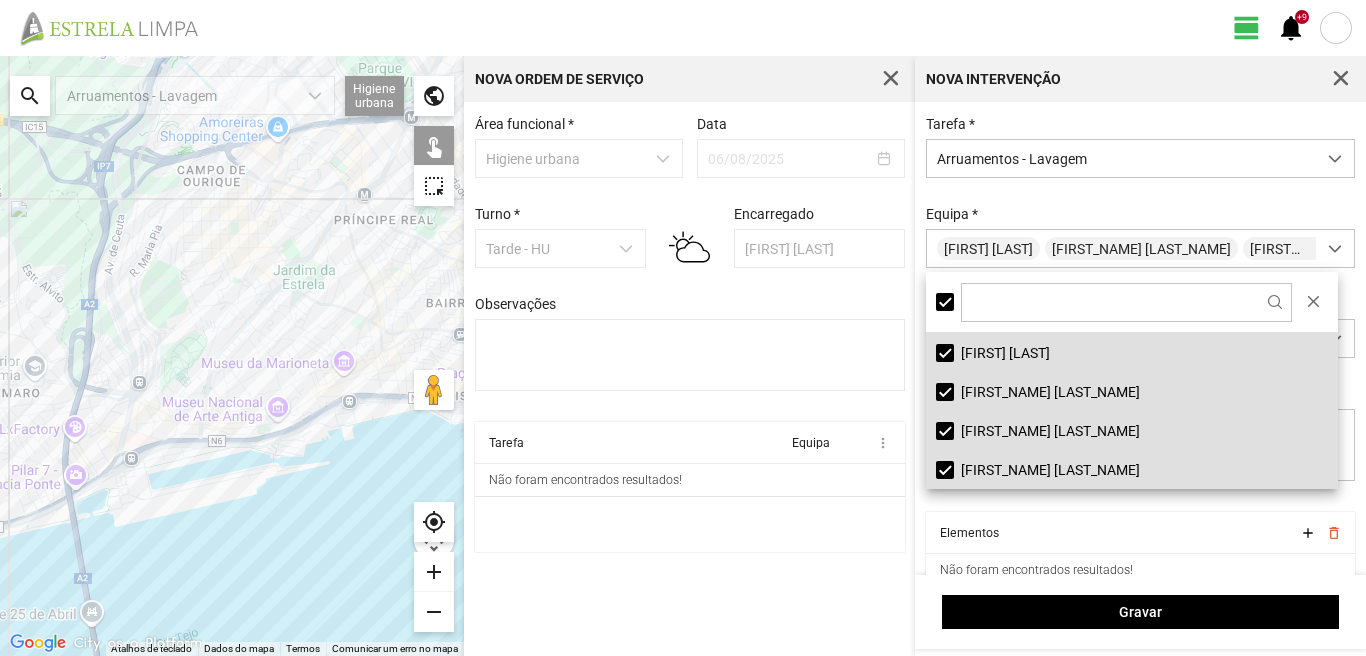 click on "Área funcional * Higiene urbana Data 06/08/2025   Turno * Tarde - HU Encarregado [LAST] [LAST] Observações Tarefa Equipa more_vert   Não foram encontrados resultados!" at bounding box center [689, 379] 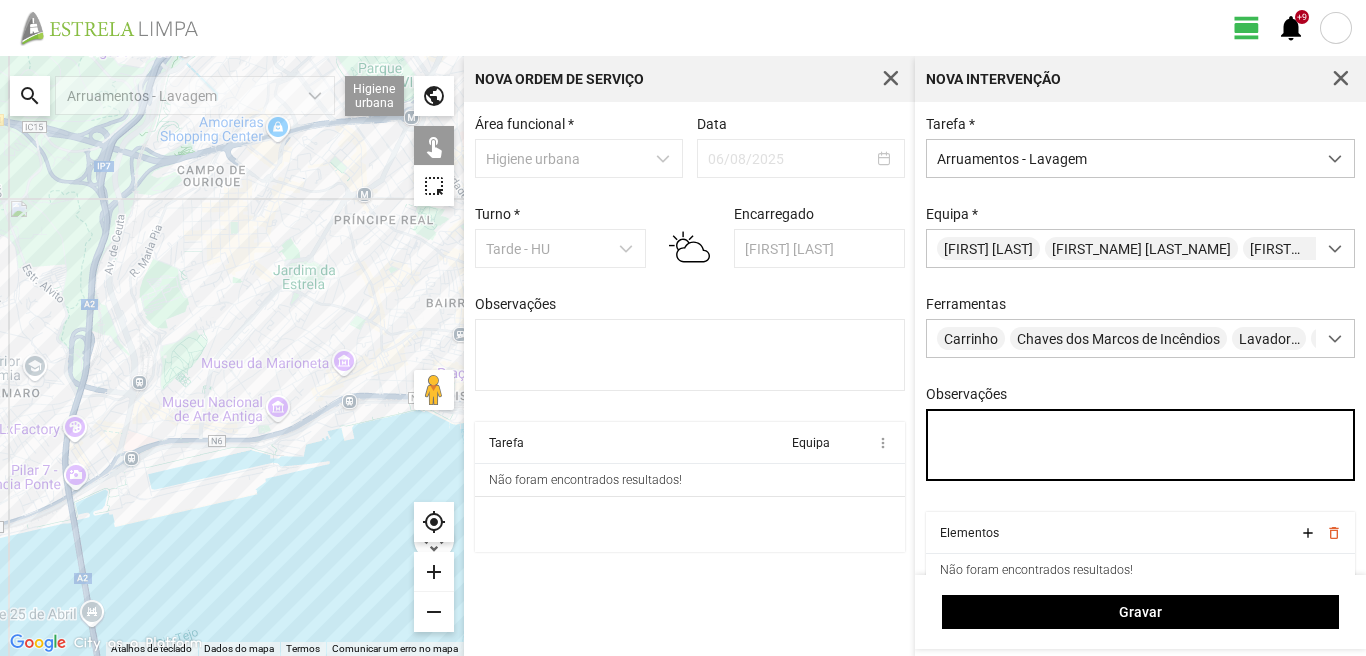 click on "Observações" at bounding box center [1141, 445] 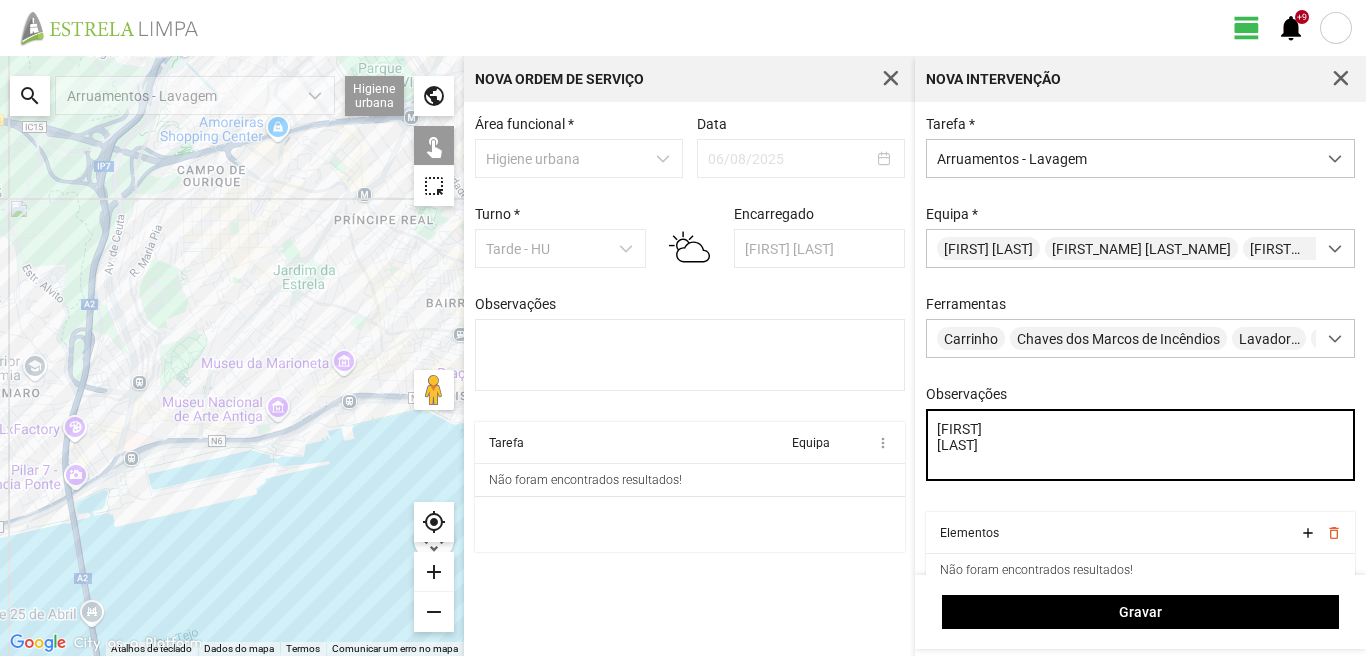type on "[FIRST]
[LAST]" 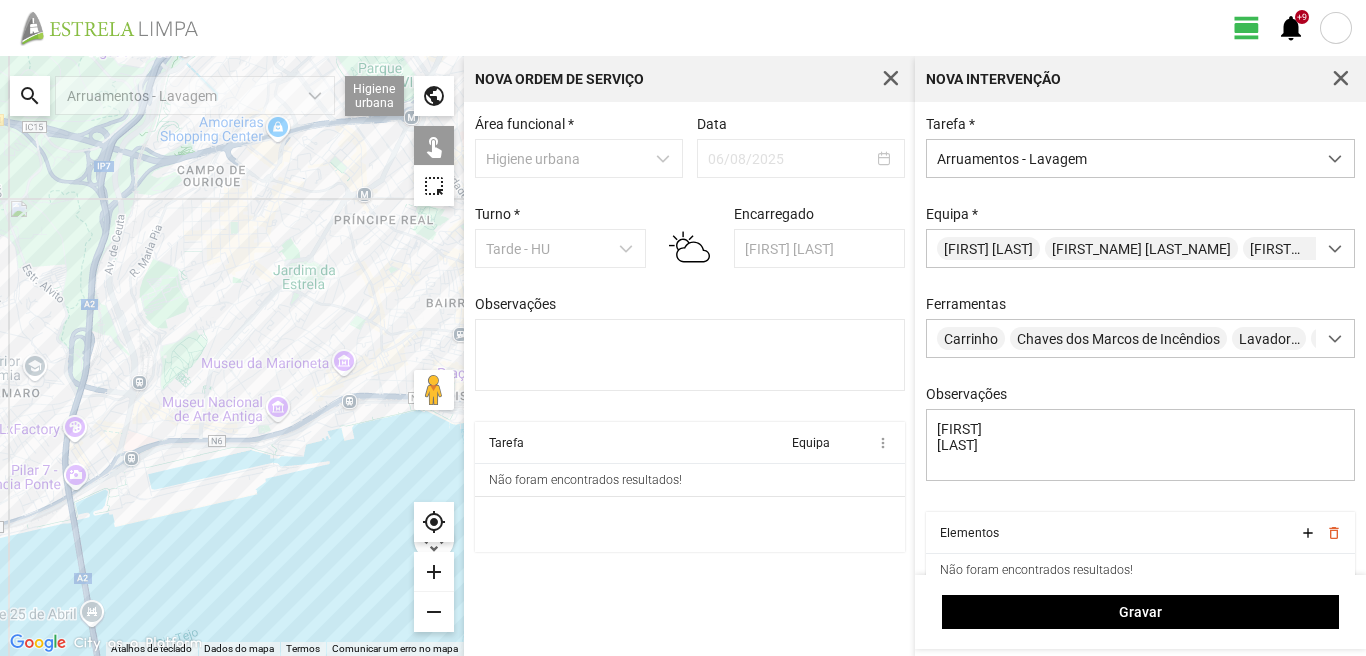click on "search" 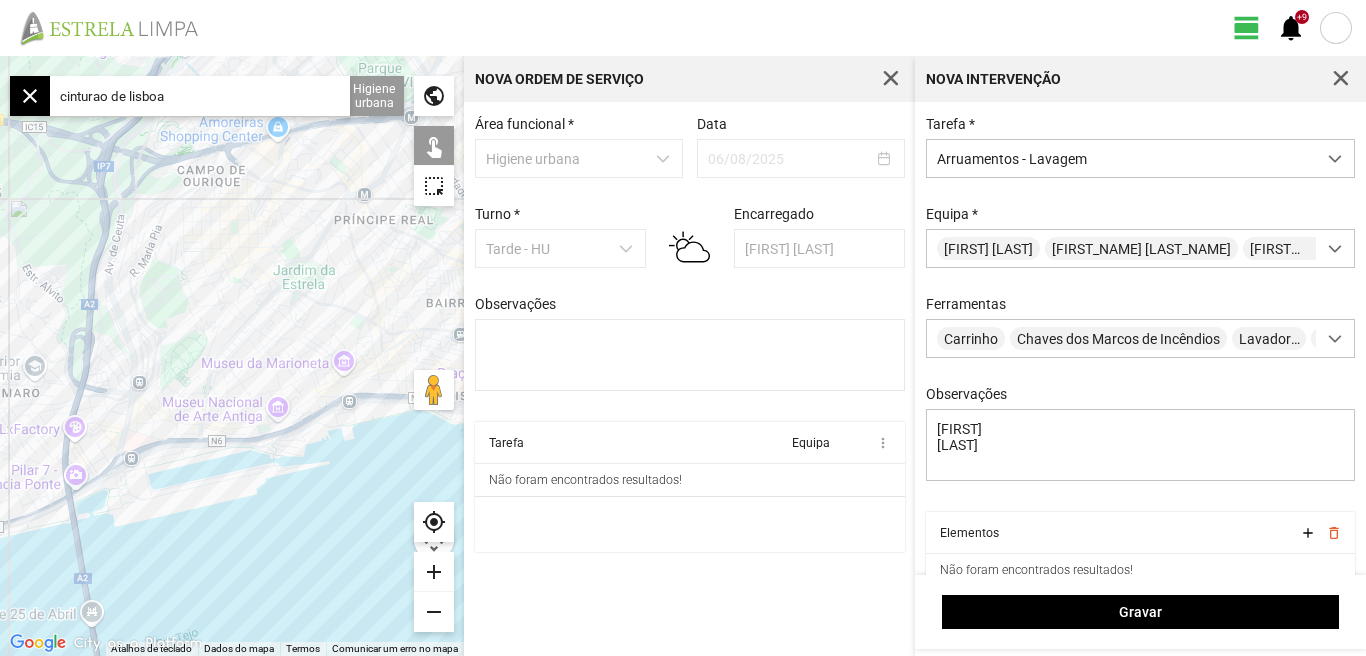 click on "cinturao de lisboa" 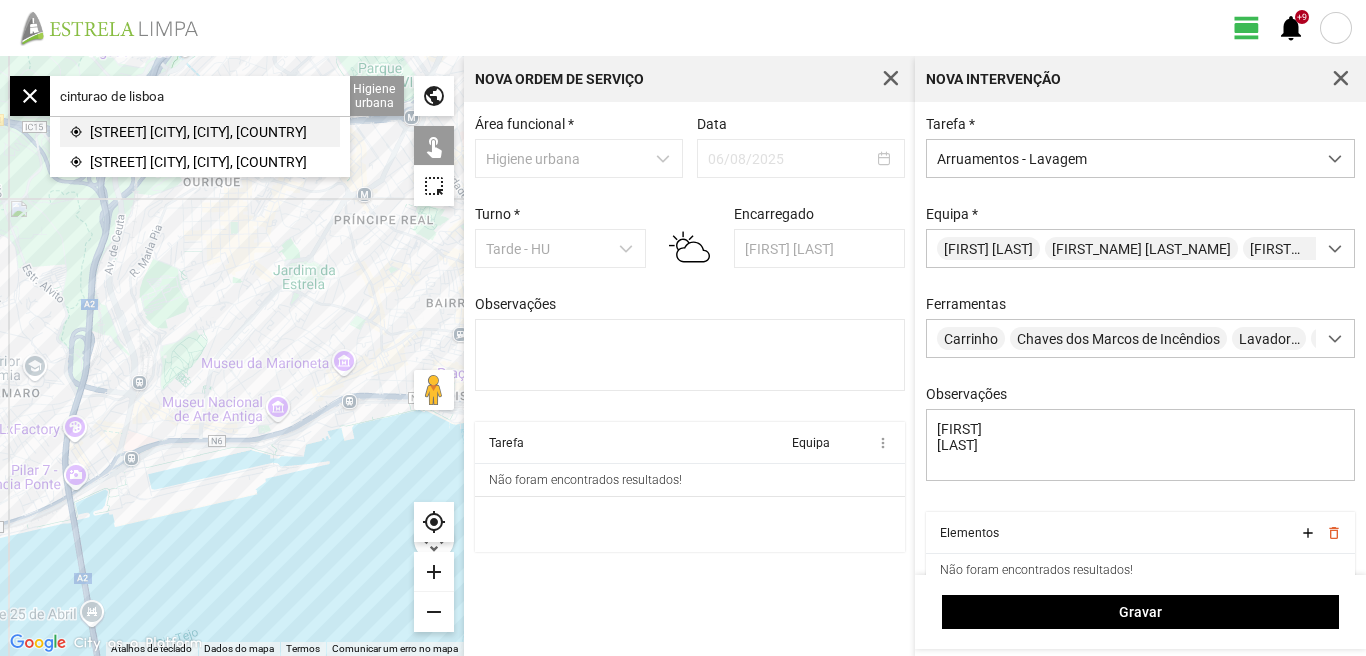 click on "[STREET] [CITY], [CITY], [COUNTRY]" 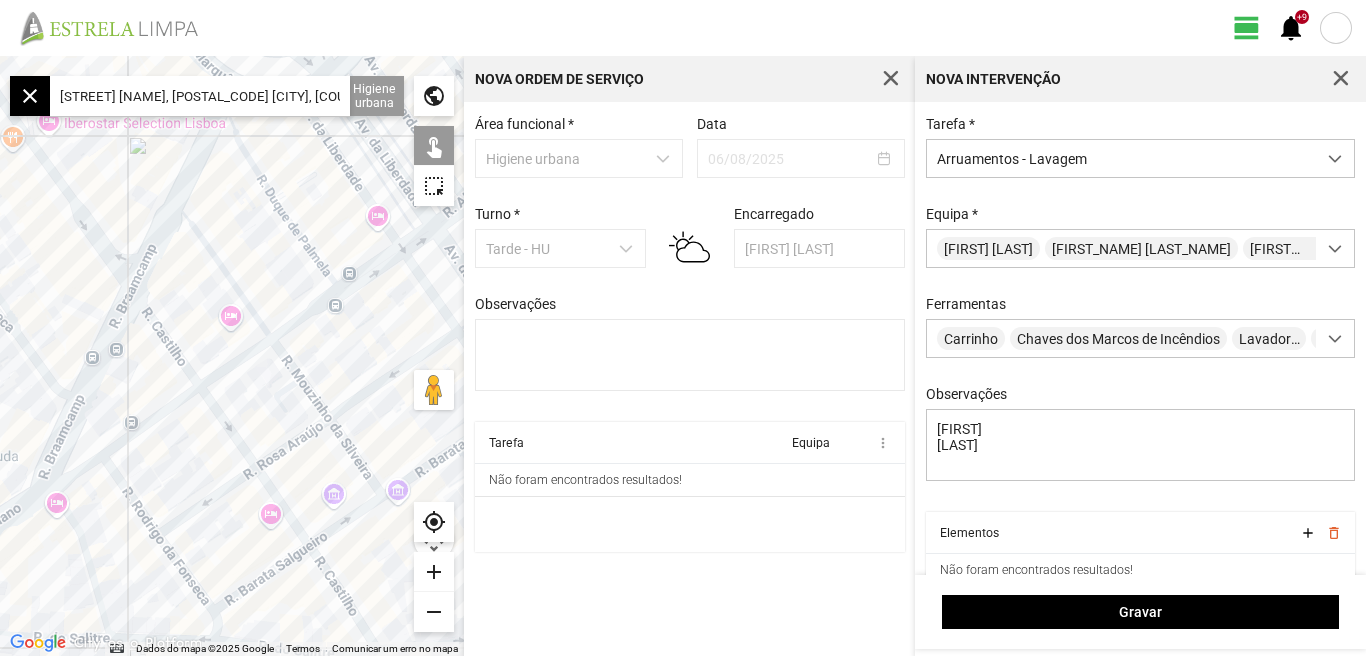 click on "[STREET] [NAME], [POSTAL_CODE] [CITY], [COUNTRY]" 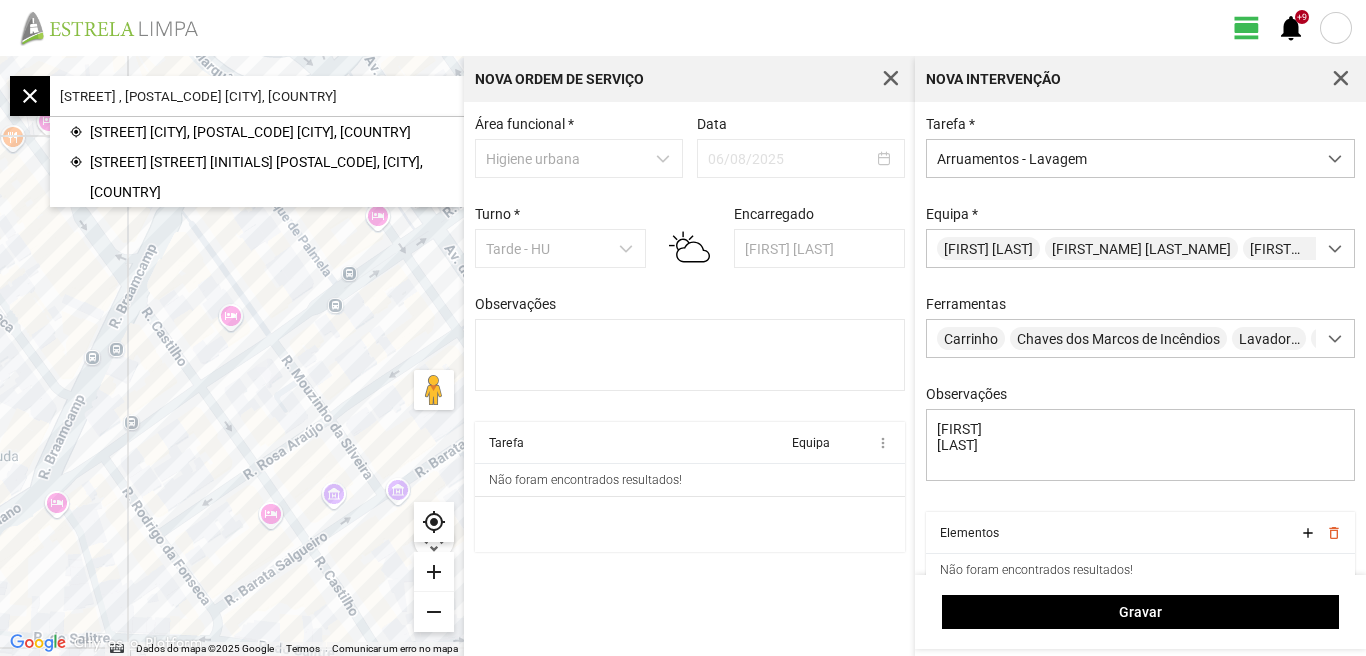 click on "[STREET] , [POSTAL_CODE] [CITY], [COUNTRY]" 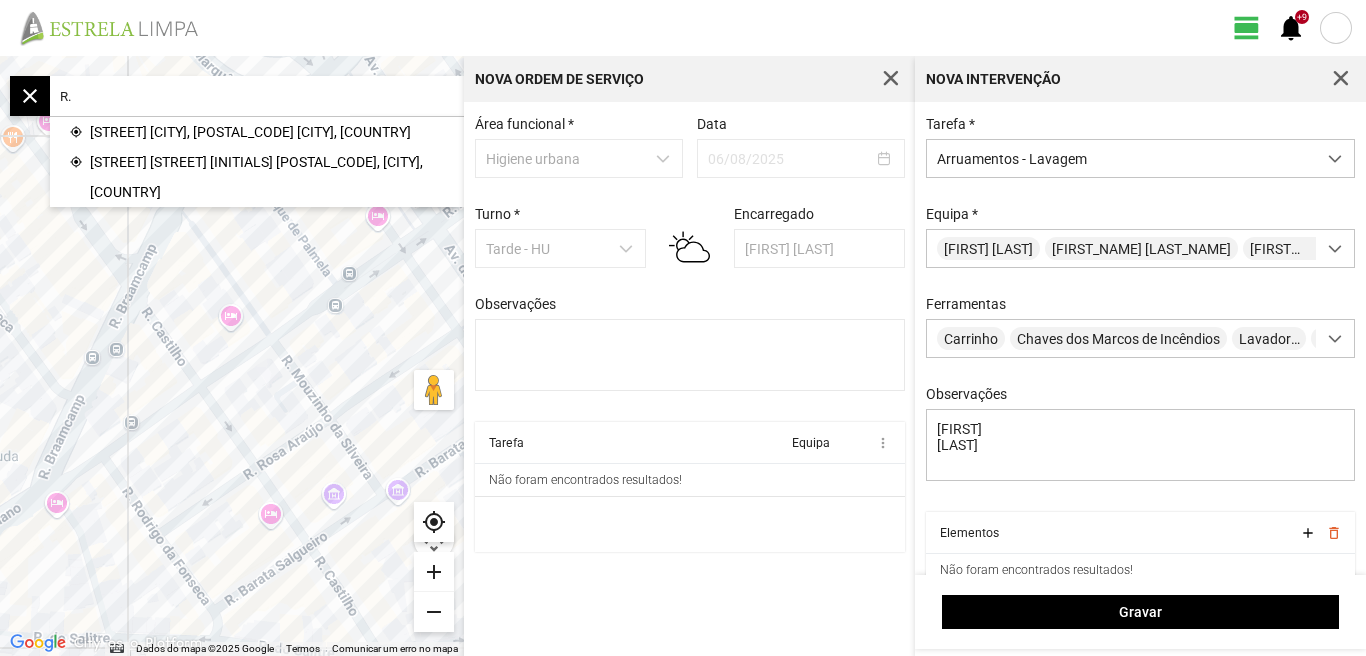 type on "R" 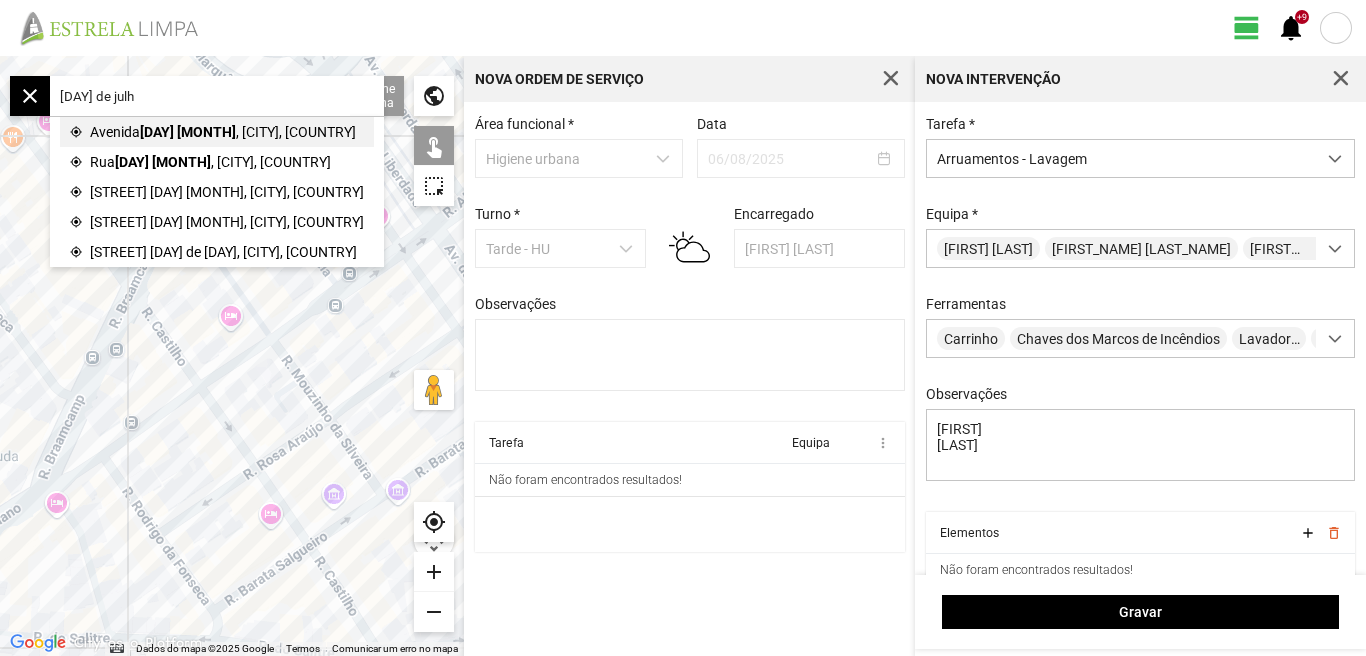 click on "[DAY] [MONTH]" 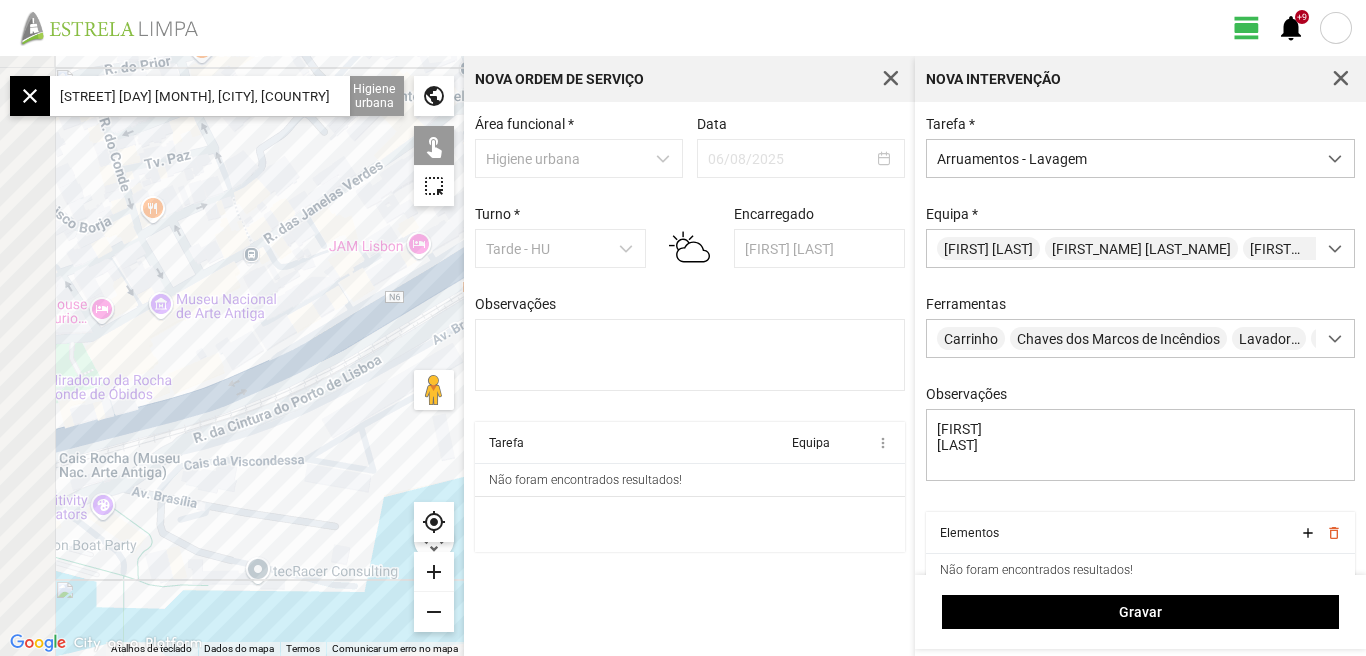 drag, startPoint x: 122, startPoint y: 448, endPoint x: 385, endPoint y: 390, distance: 269.31952 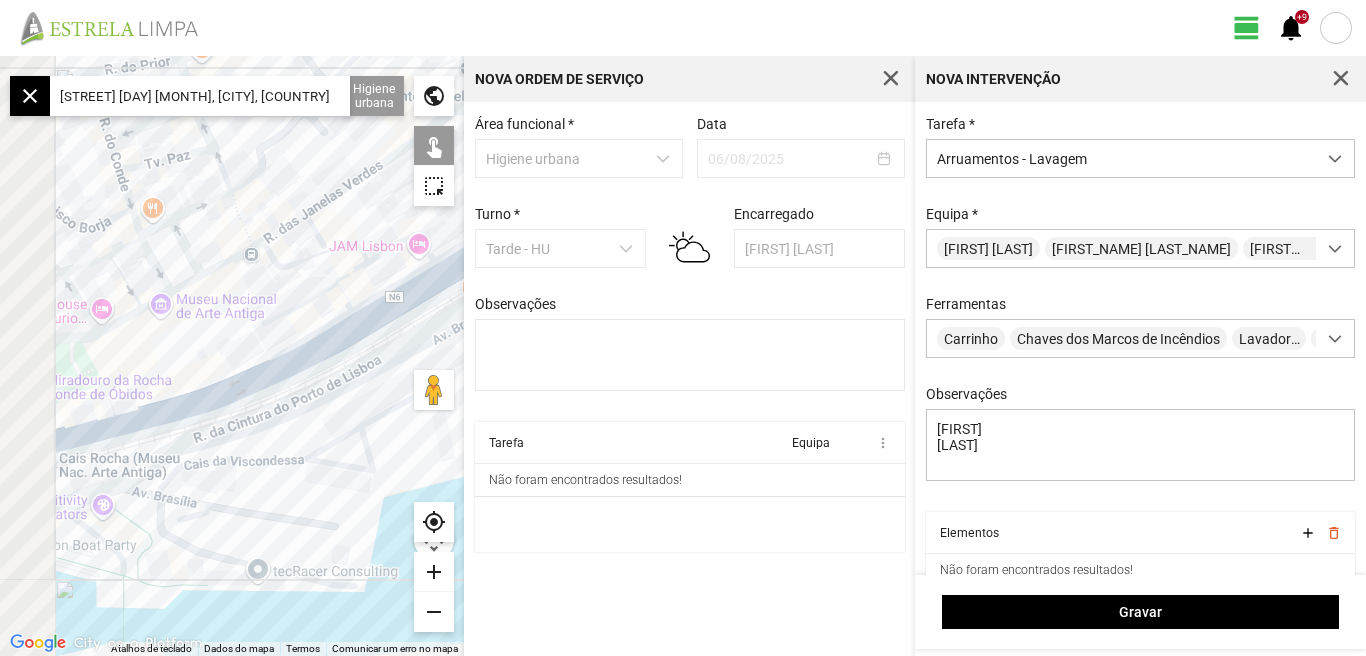 click 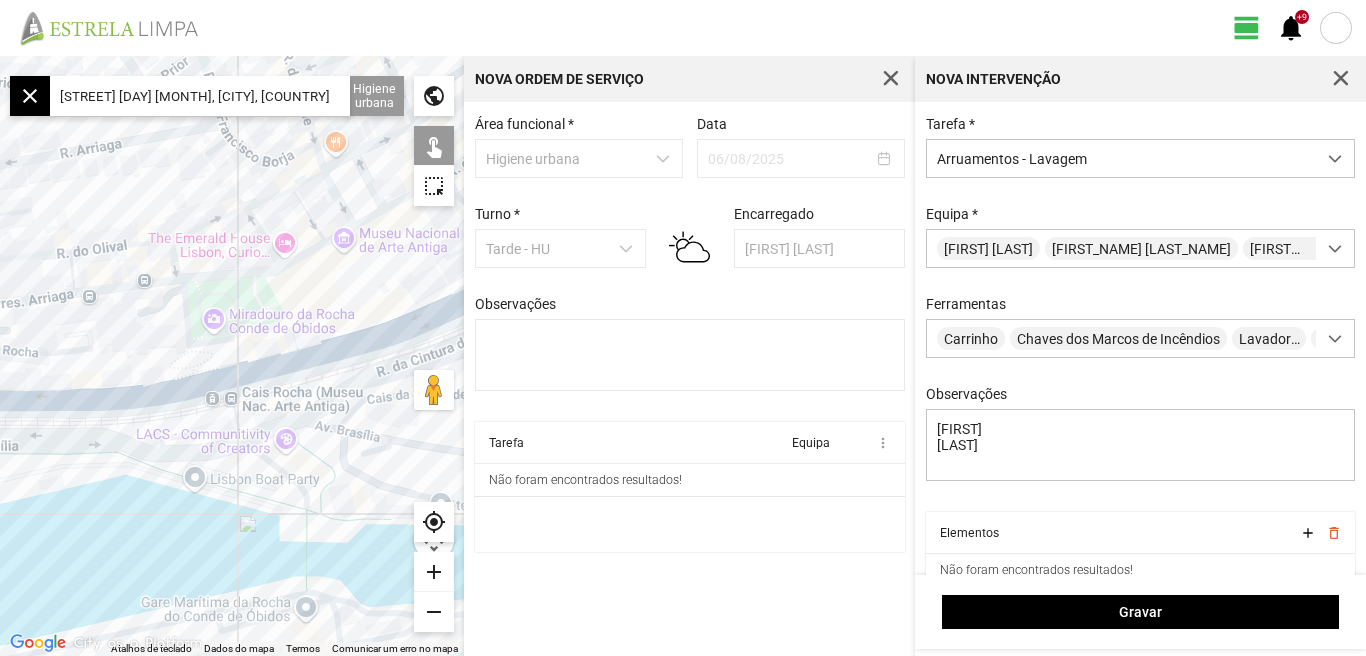 drag, startPoint x: 282, startPoint y: 425, endPoint x: 401, endPoint y: 425, distance: 119 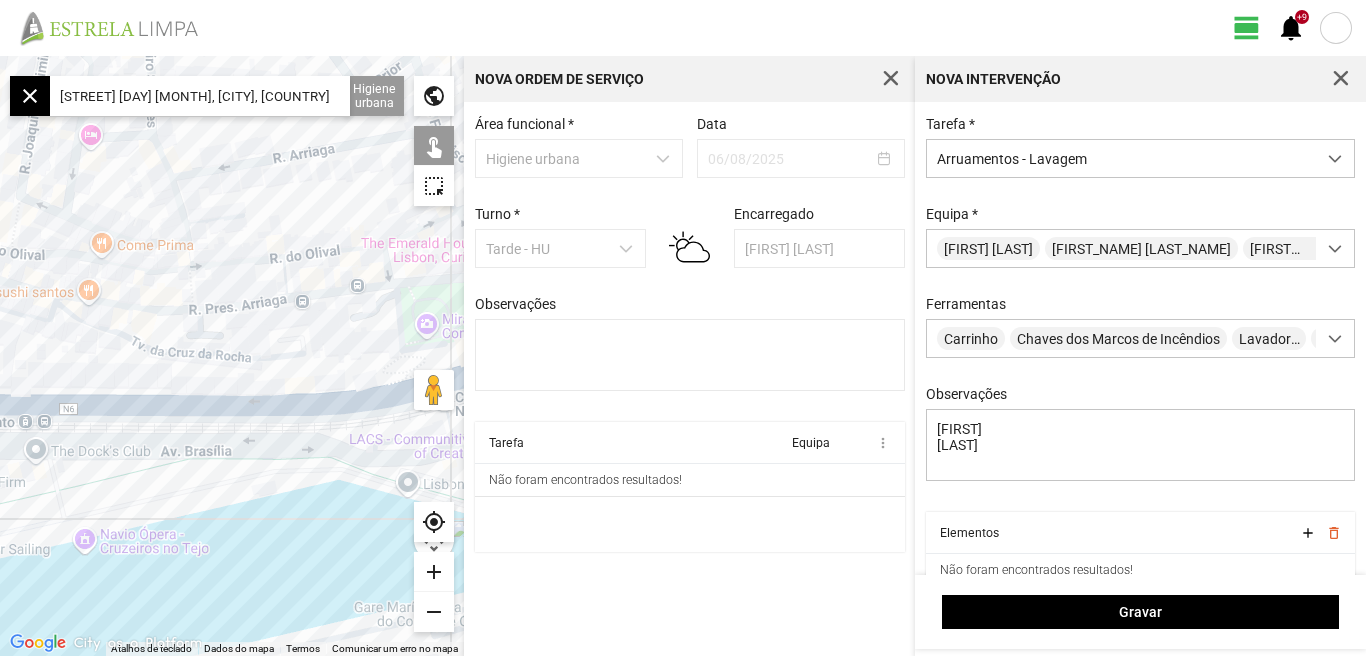 drag, startPoint x: 219, startPoint y: 440, endPoint x: 256, endPoint y: 453, distance: 39.217342 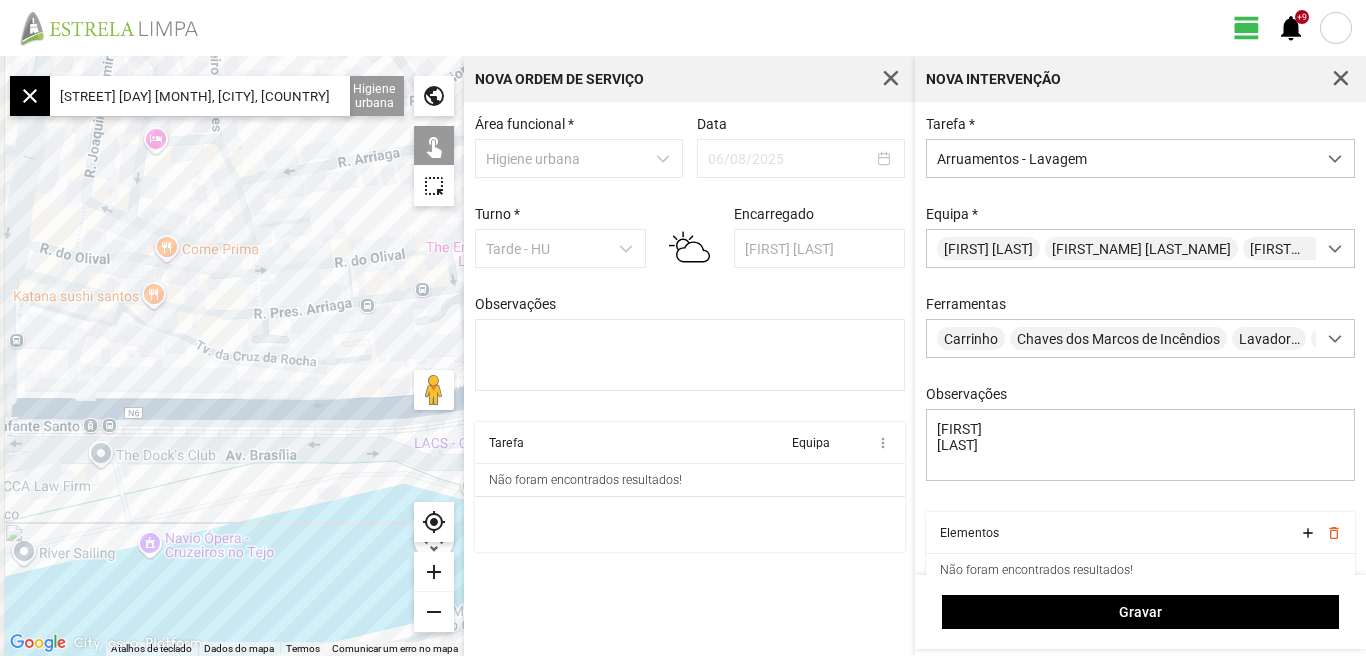 drag, startPoint x: 147, startPoint y: 455, endPoint x: 231, endPoint y: 460, distance: 84.14868 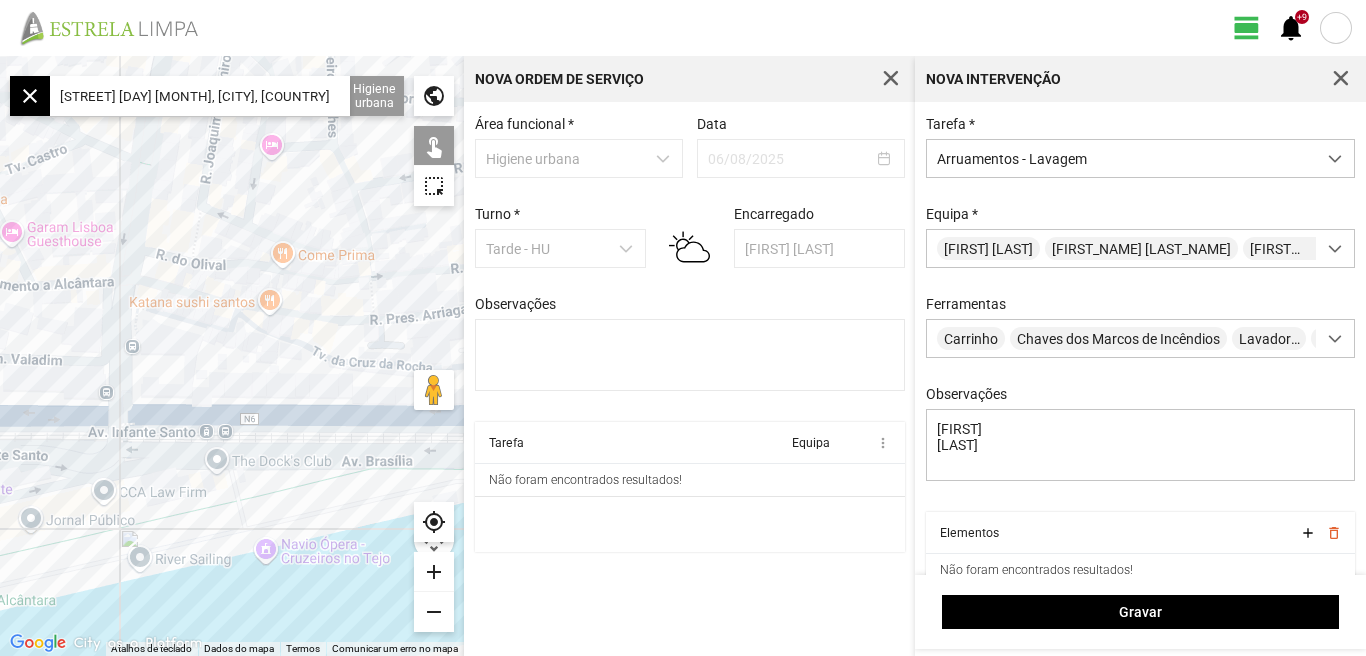 click on "add" 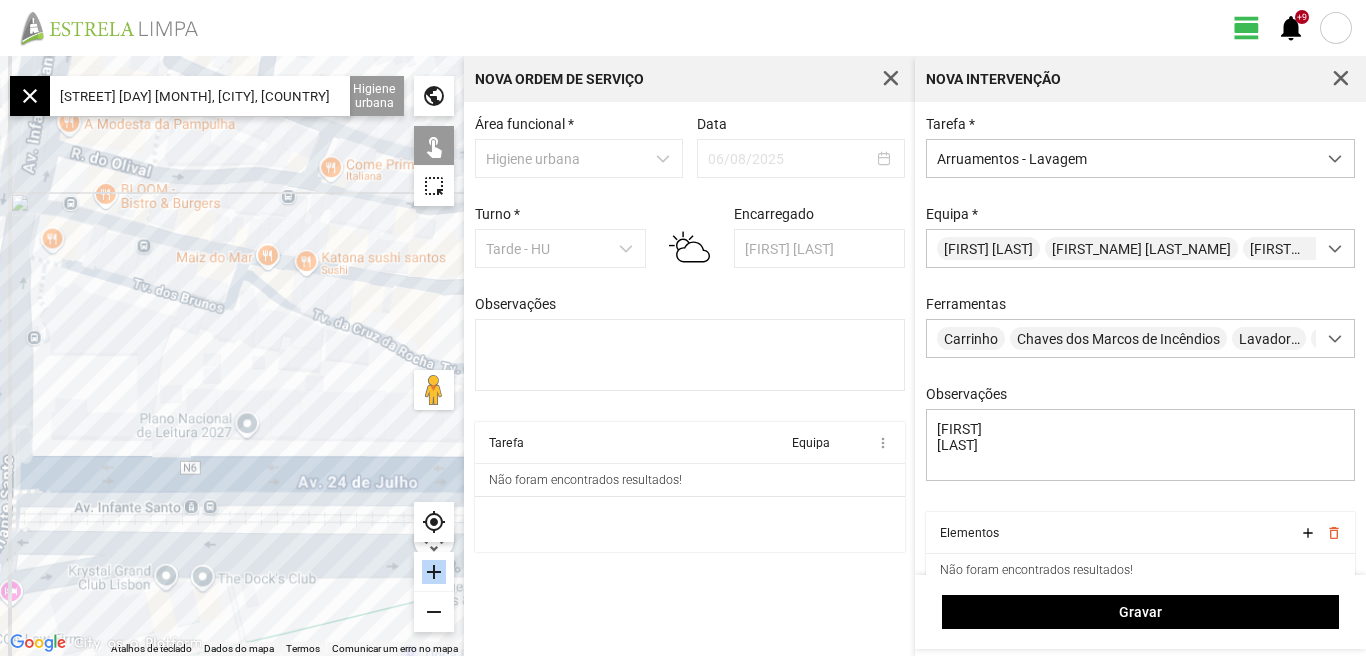 click on "add" 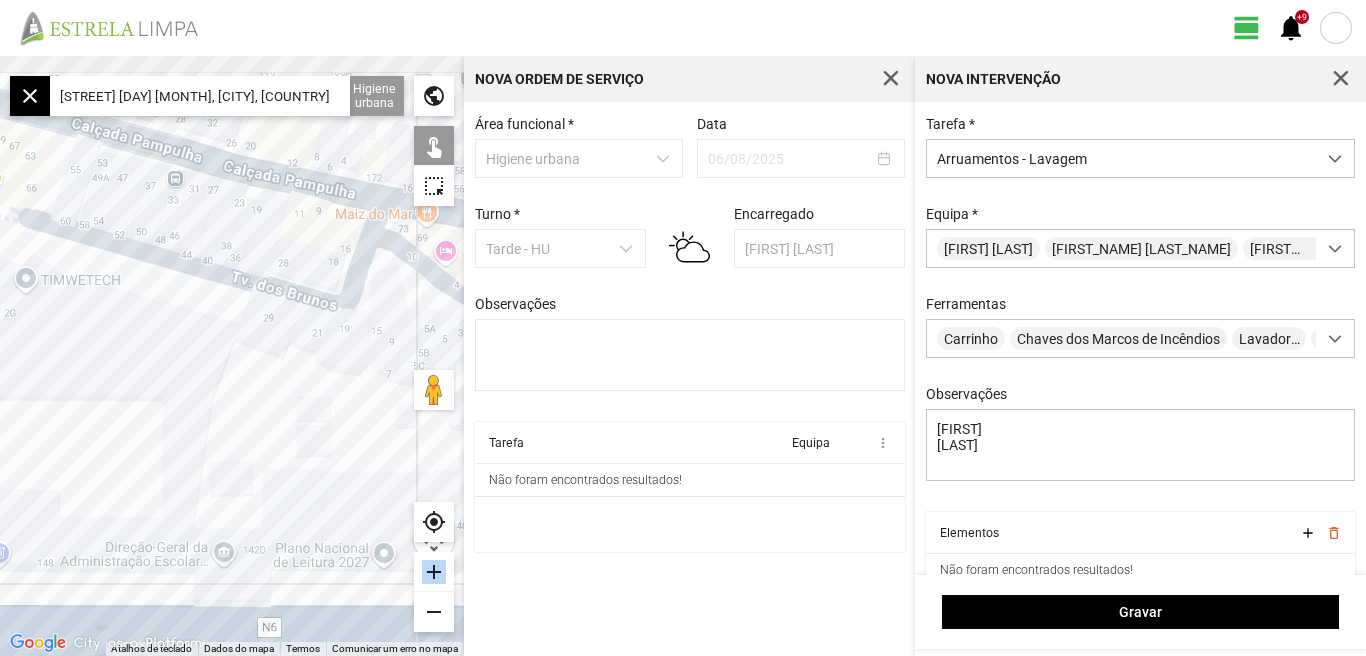 drag, startPoint x: 129, startPoint y: 363, endPoint x: 299, endPoint y: 426, distance: 181.2981 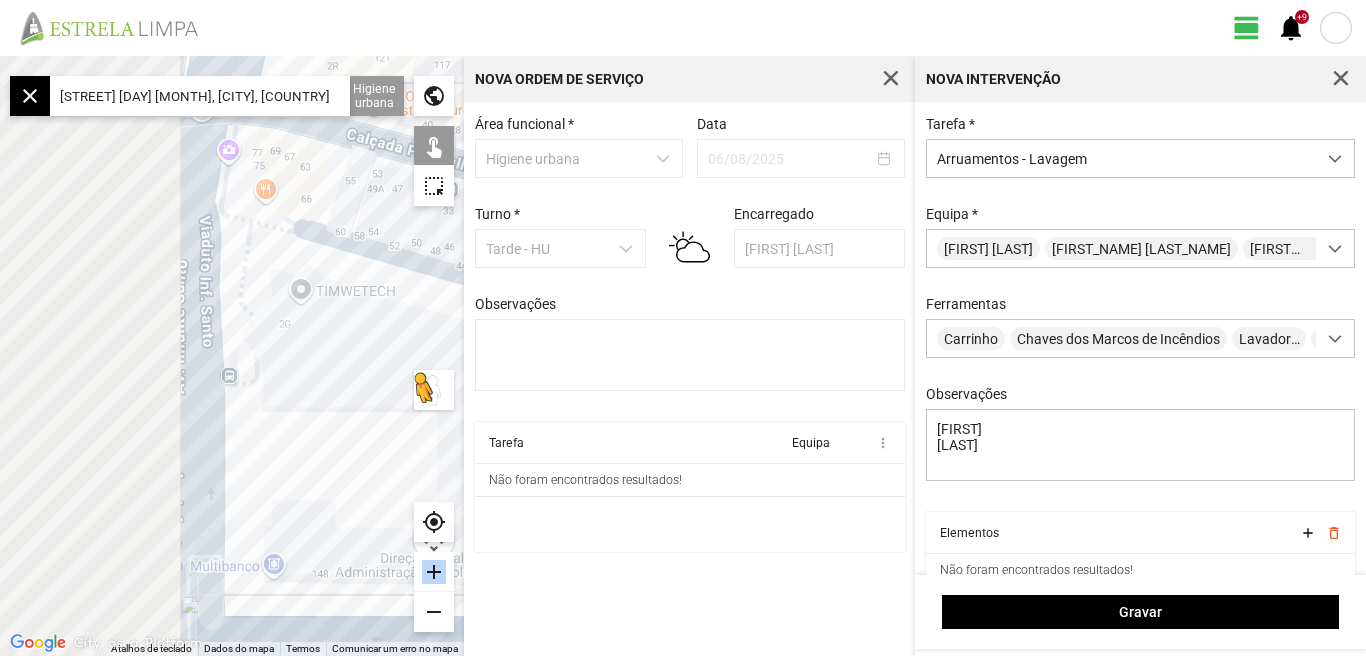 drag, startPoint x: 225, startPoint y: 426, endPoint x: 449, endPoint y: 405, distance: 224.98222 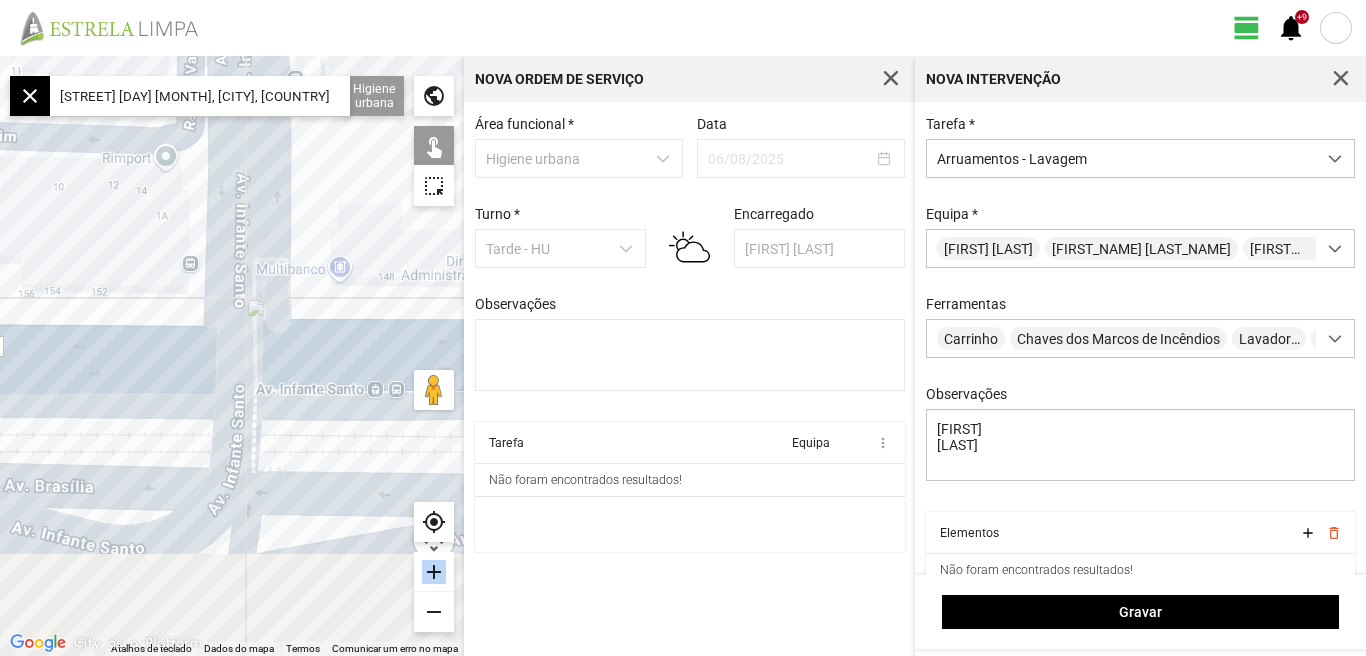 drag, startPoint x: 275, startPoint y: 446, endPoint x: 347, endPoint y: 148, distance: 306.57462 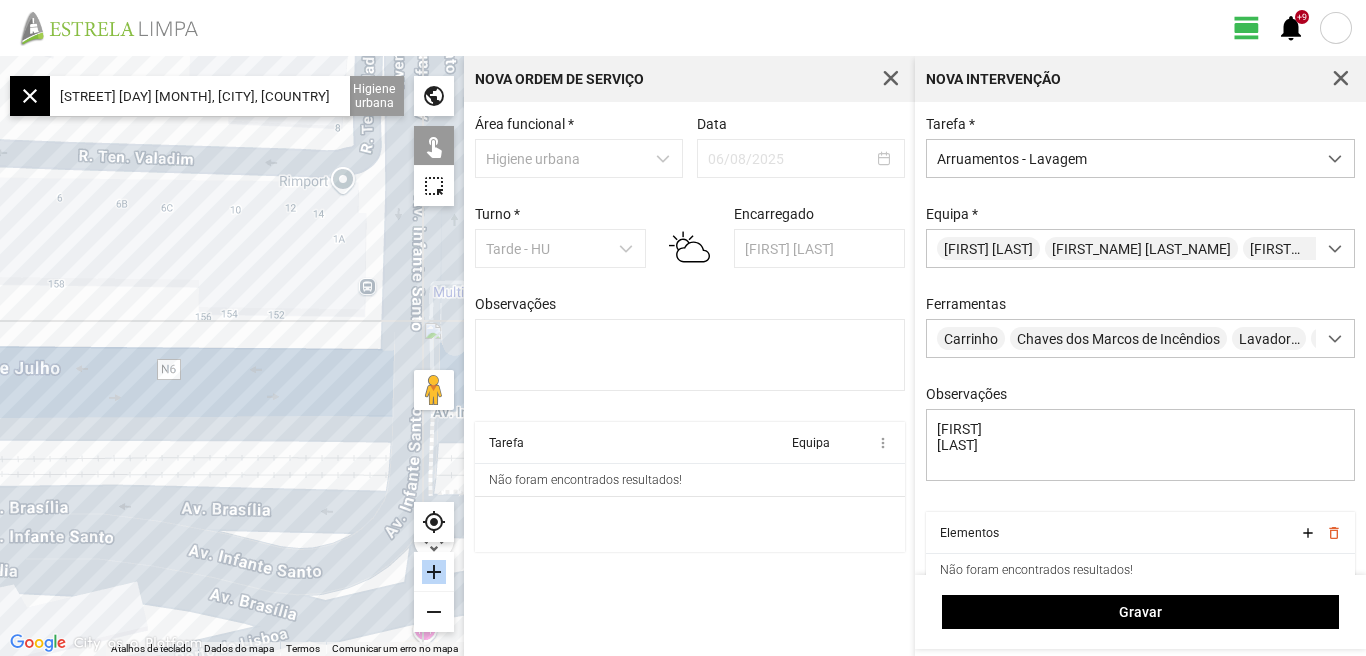 drag, startPoint x: 140, startPoint y: 415, endPoint x: 338, endPoint y: 444, distance: 200.11247 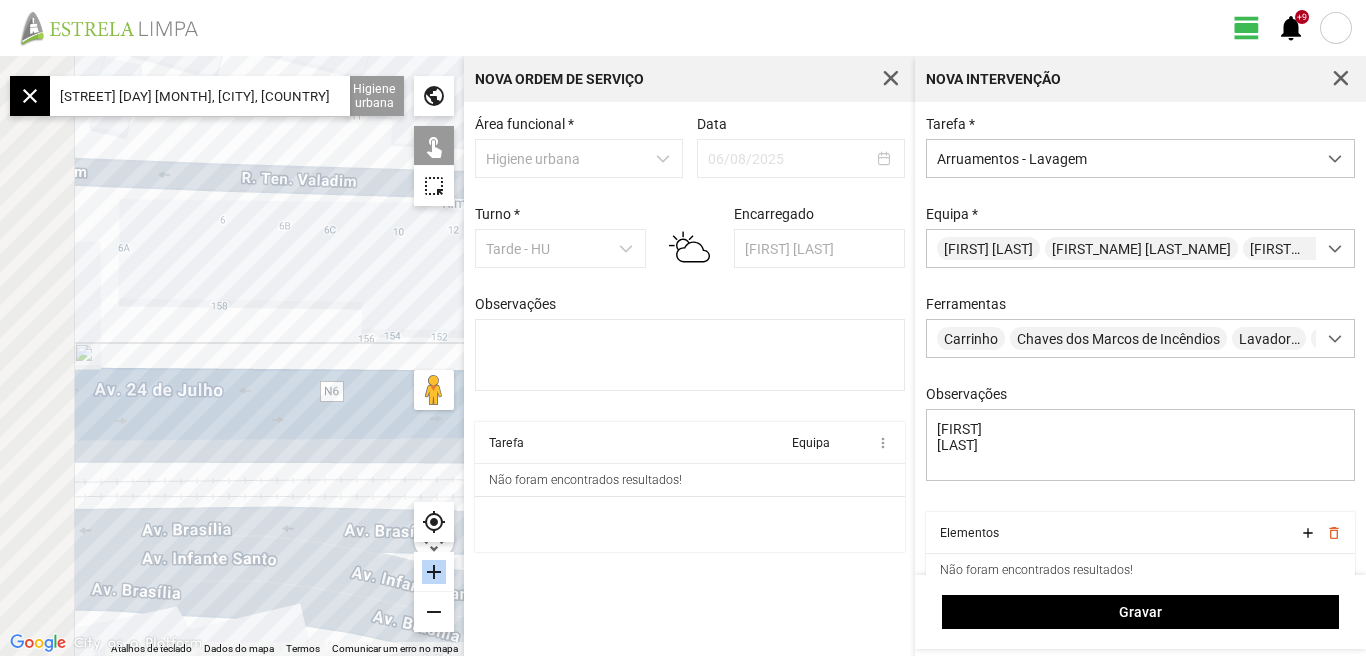 drag, startPoint x: 354, startPoint y: 450, endPoint x: 366, endPoint y: 446, distance: 12.649111 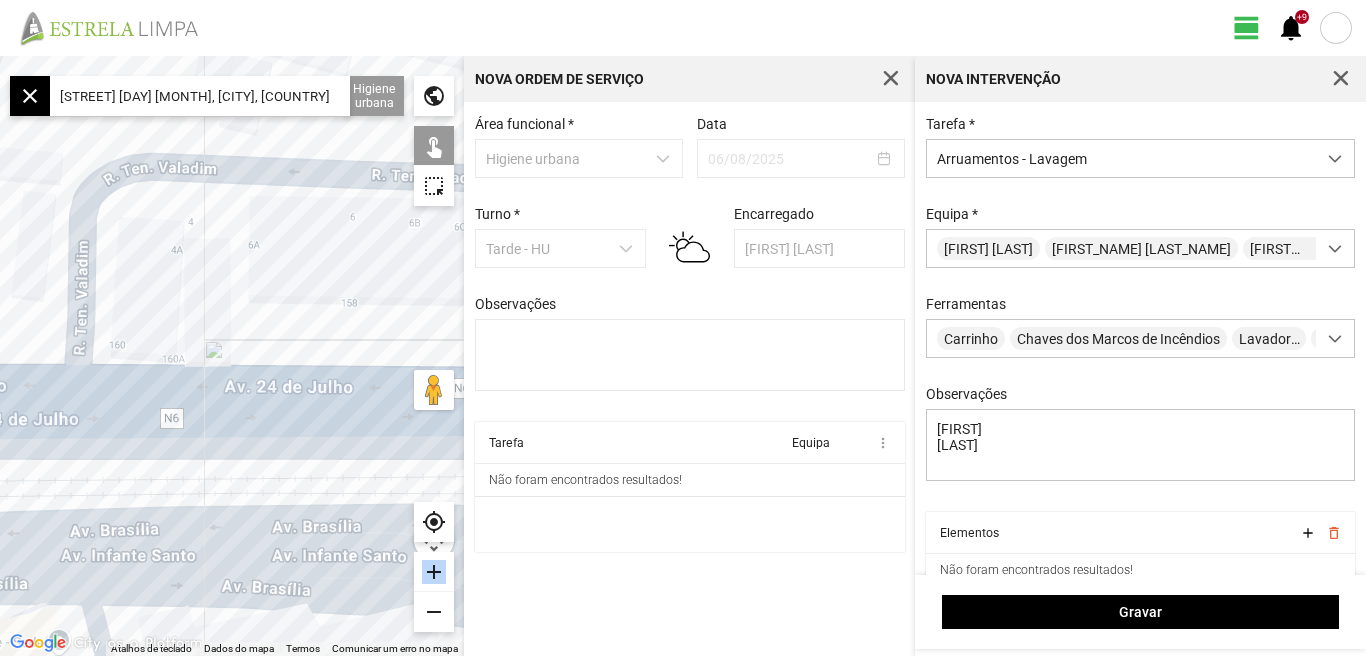 drag, startPoint x: 184, startPoint y: 457, endPoint x: 350, endPoint y: 456, distance: 166.003 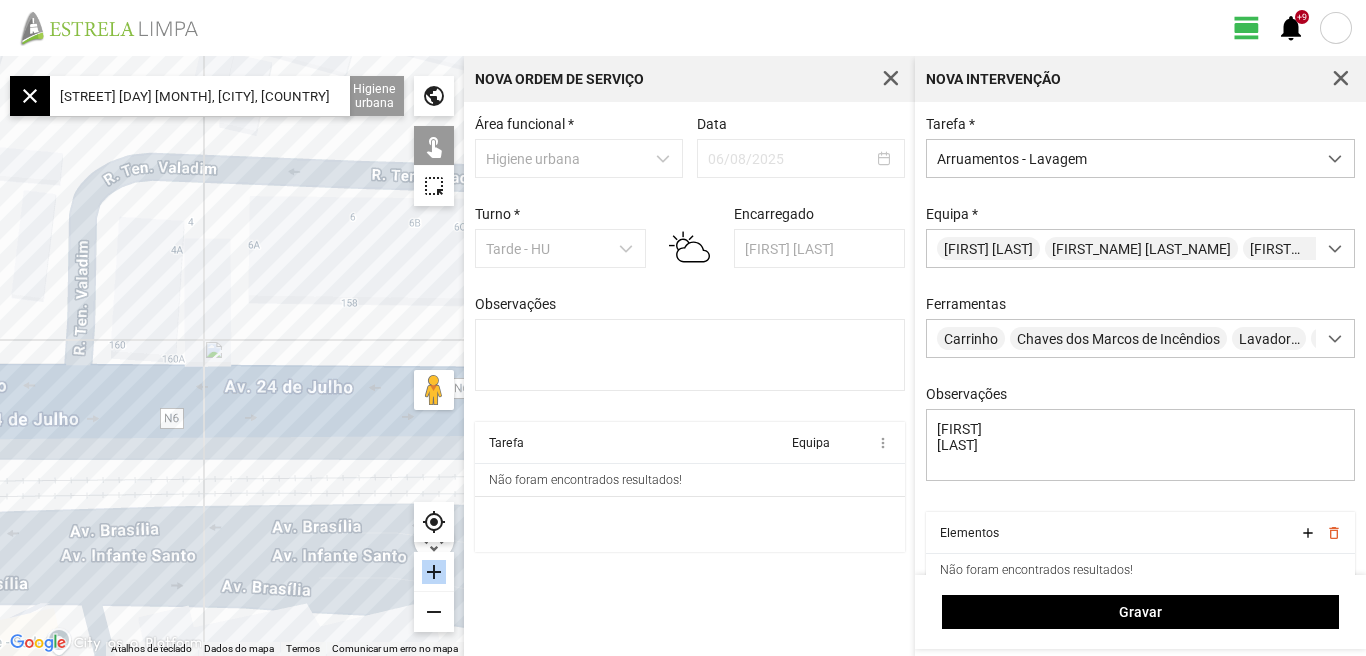 click 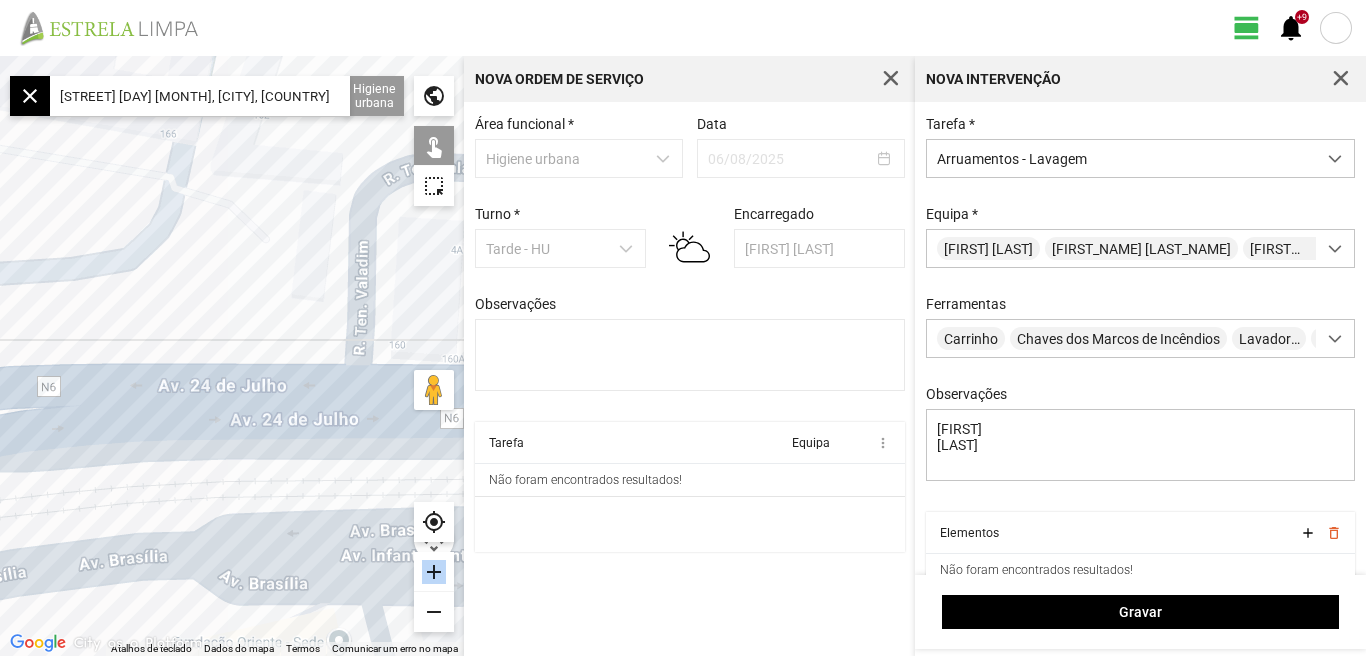 drag, startPoint x: 199, startPoint y: 455, endPoint x: 335, endPoint y: 454, distance: 136.00368 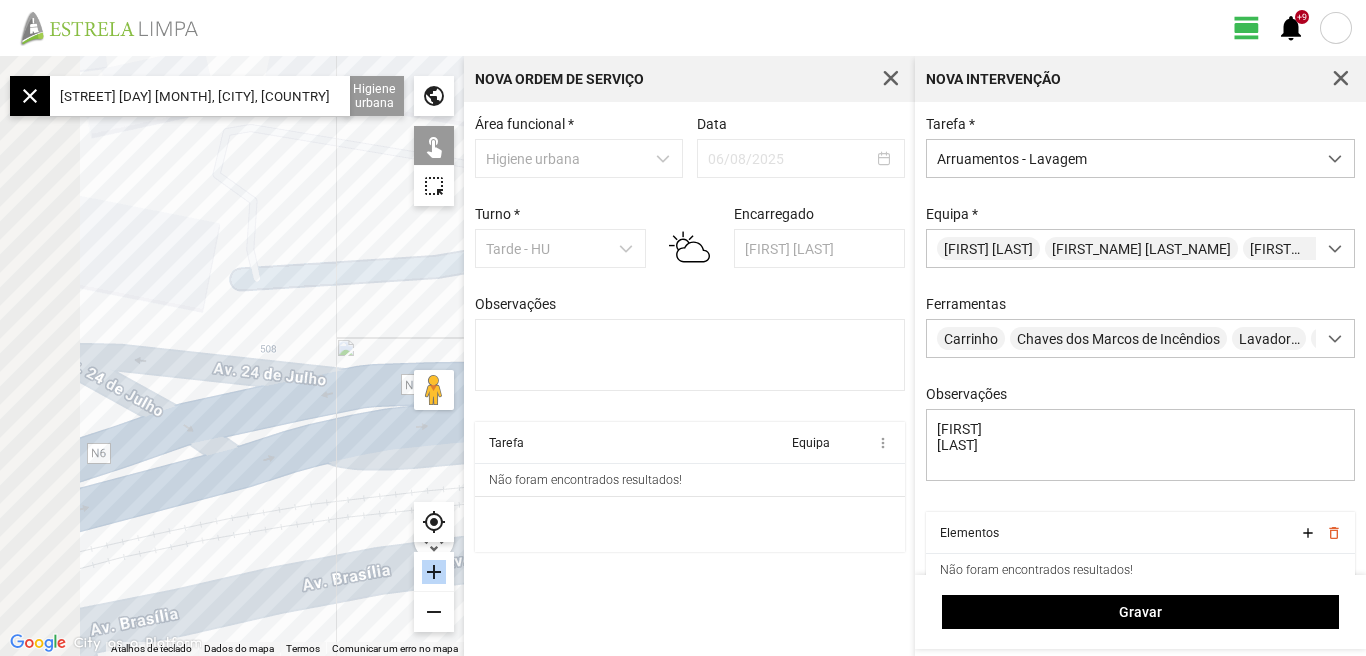 drag, startPoint x: 323, startPoint y: 458, endPoint x: 384, endPoint y: 455, distance: 61.073727 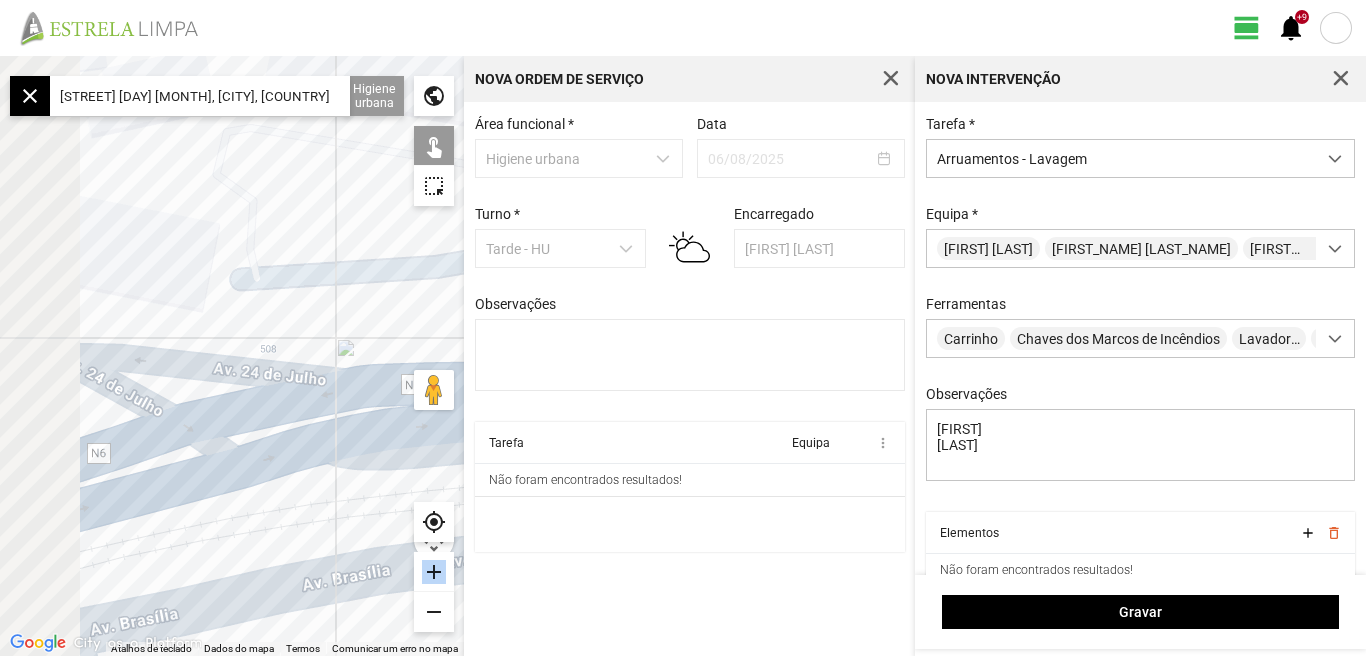 click 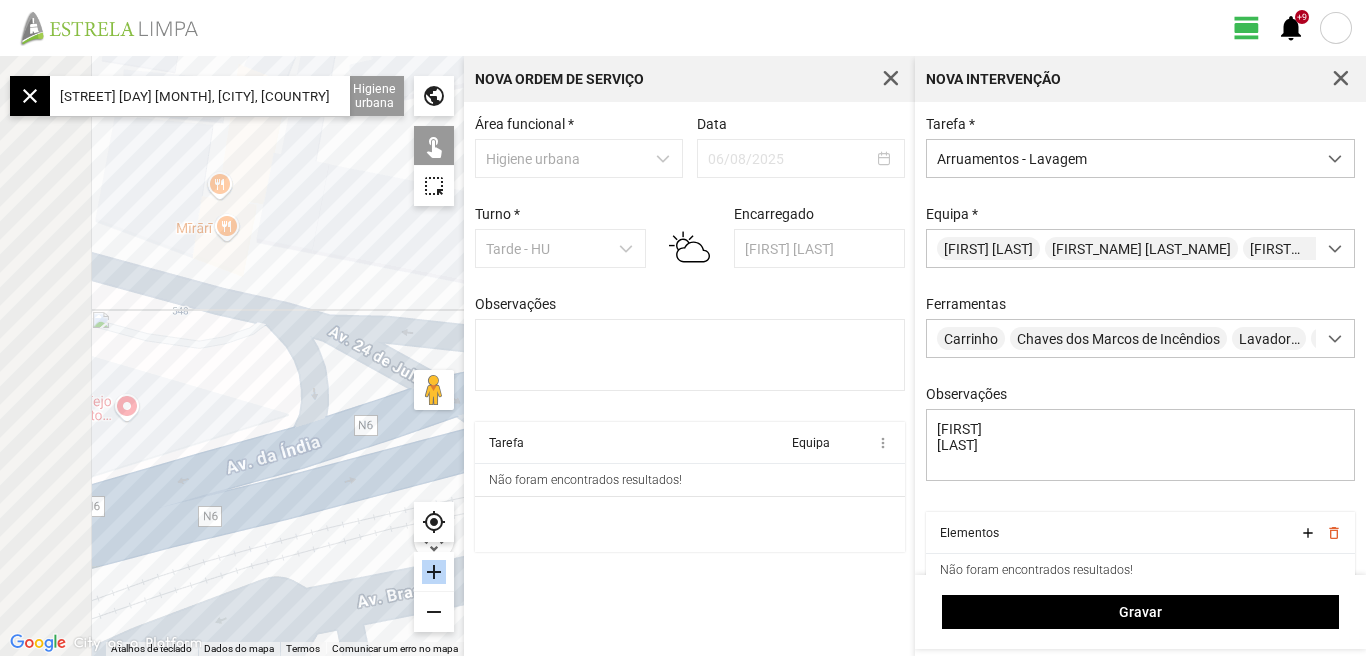 drag, startPoint x: 174, startPoint y: 496, endPoint x: 449, endPoint y: 454, distance: 278.18878 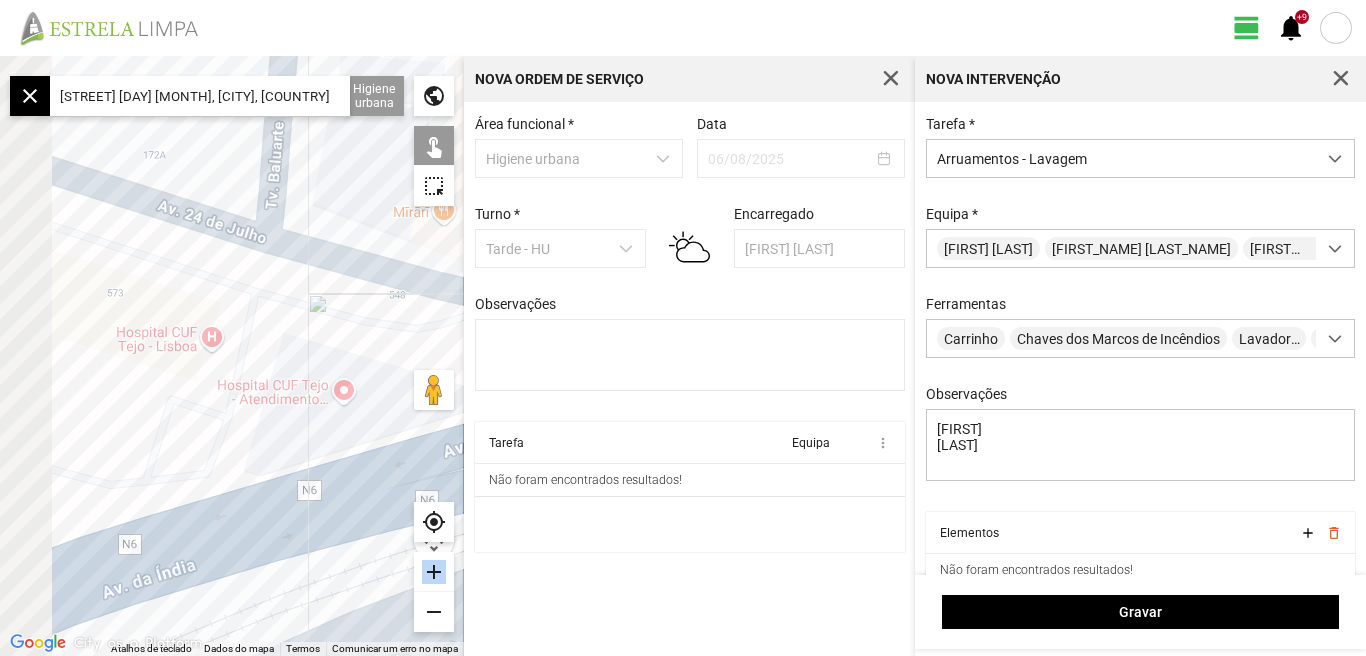 drag, startPoint x: 117, startPoint y: 387, endPoint x: 305, endPoint y: 388, distance: 188.00266 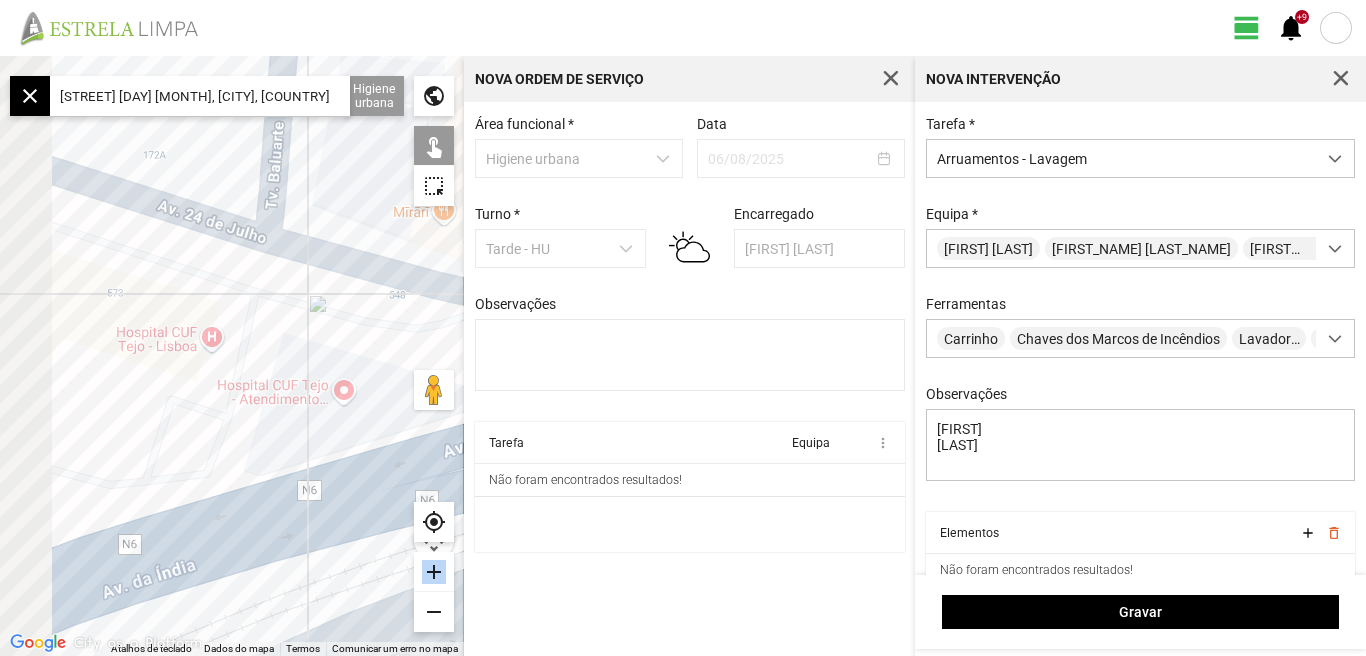 click 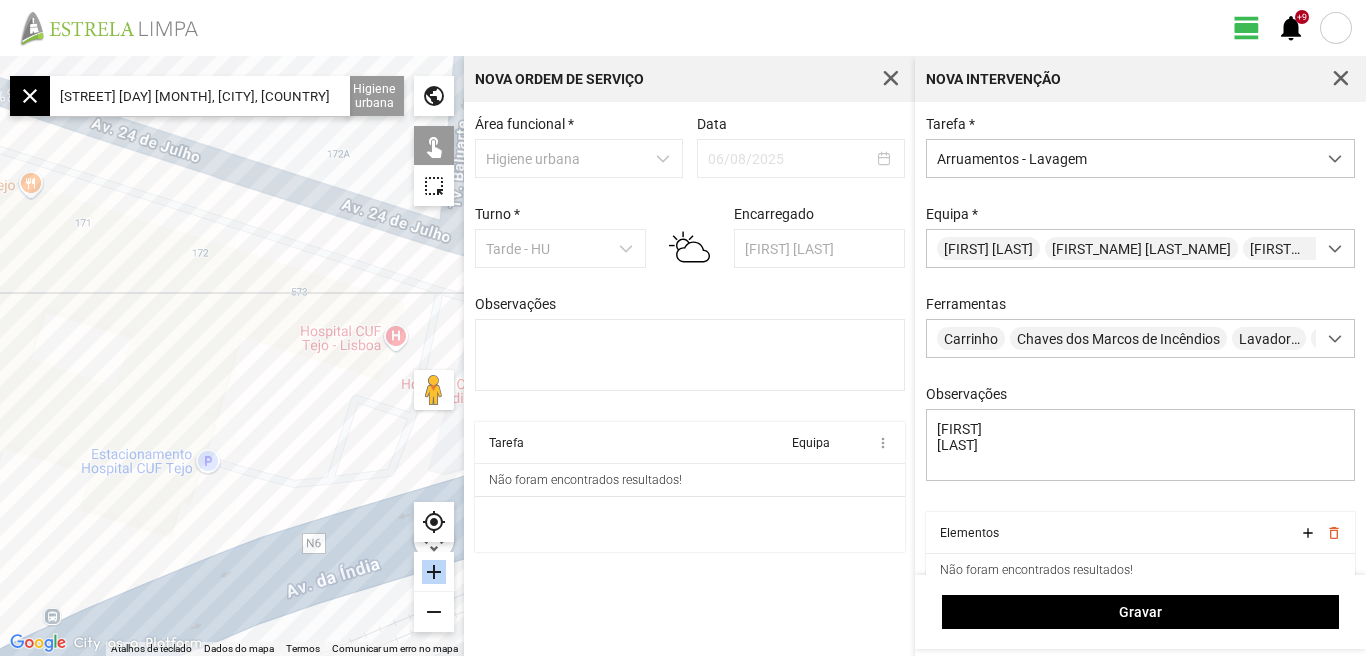 drag, startPoint x: 230, startPoint y: 405, endPoint x: 362, endPoint y: 413, distance: 132.2422 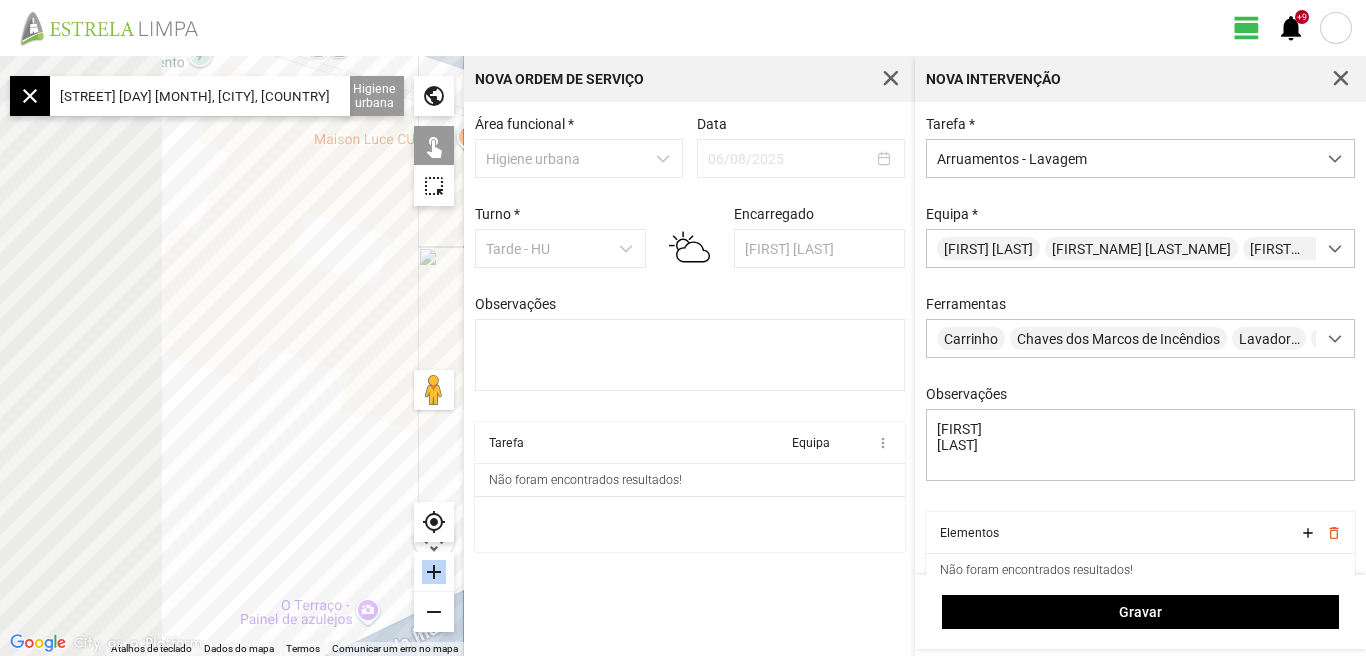 click on "Av. 24 de Julho, [CITY], [COUNTRY] Arruamentos - Lavagem Higiene urbana Sarjetas Arruamentos Ecopontos Papeleiras public touch_app highlight_alt my_location add remove Nova Ordem de Serviço Área funcional * Higiene urbana Data 06/08/2025 Turno * Tarde - HU Encarregado [LAST_NAME] [FIRST_NAME] Observações Tarefa Equipa more_vert Não foram encontrados resultados! Nova intervenção Tarefa * Arruamentos - Lavagem Equipa * [FIRST_NAME] [LAST_NAME] [FIRST_NAME] [LAST_NAME] [FIRST_NAME] [LAST_NAME] [FIRST_NAME] [LAST_NAME] Pá add" 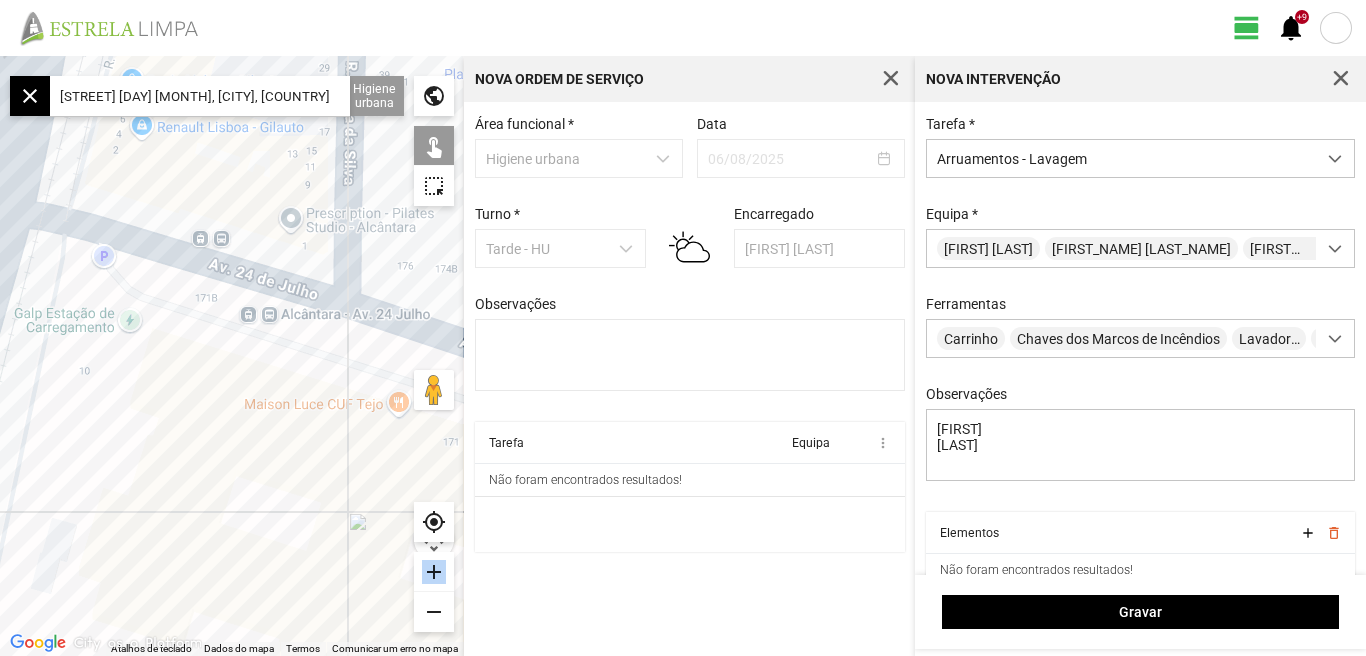 click on "remove" 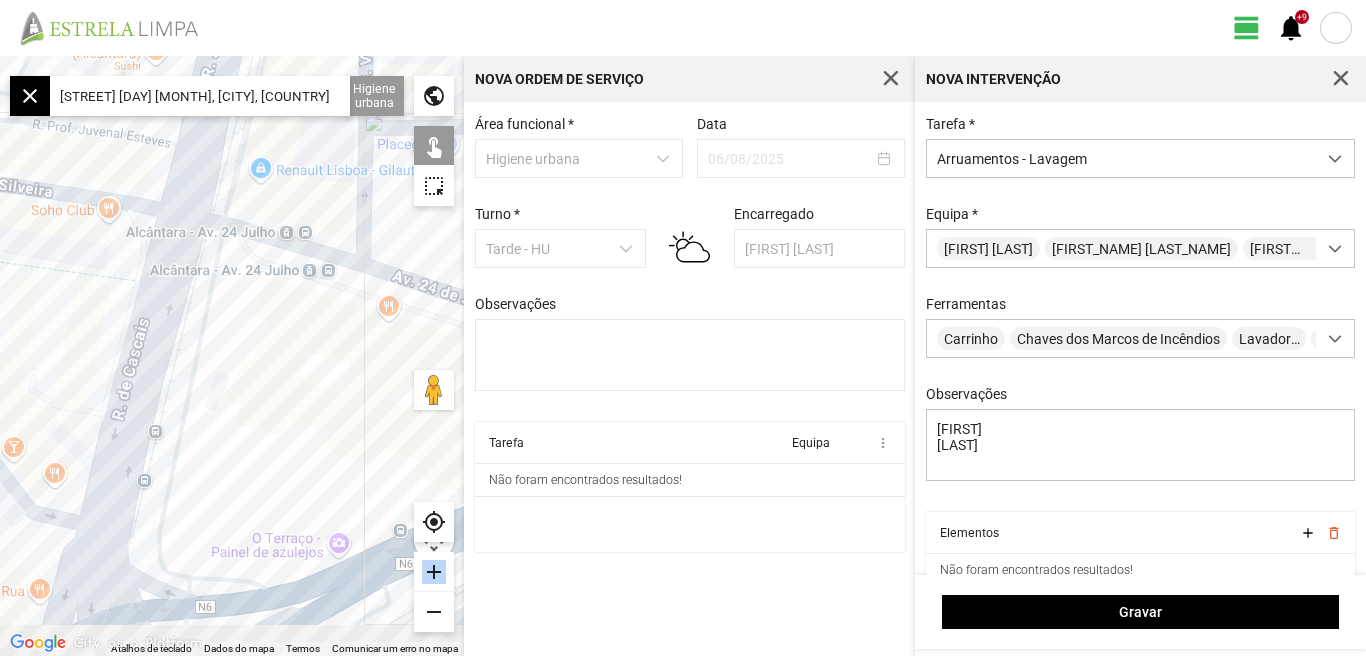 drag, startPoint x: 174, startPoint y: 408, endPoint x: 251, endPoint y: 343, distance: 100.76706 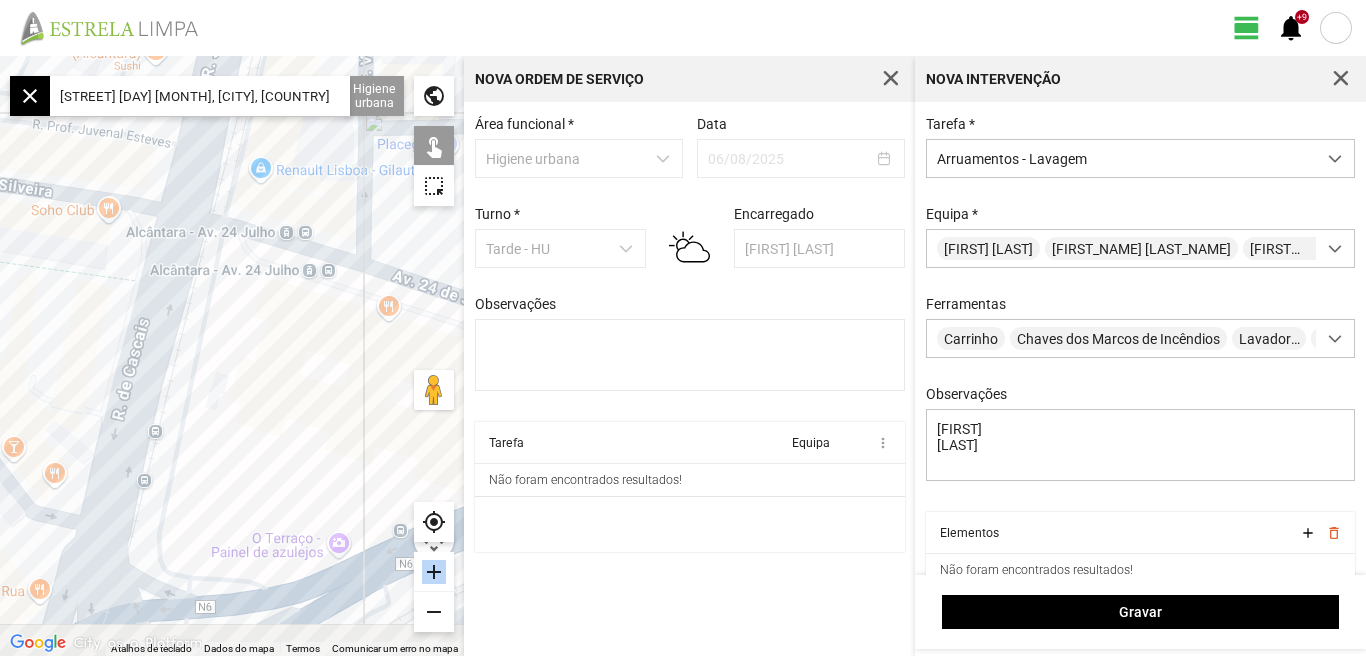 click 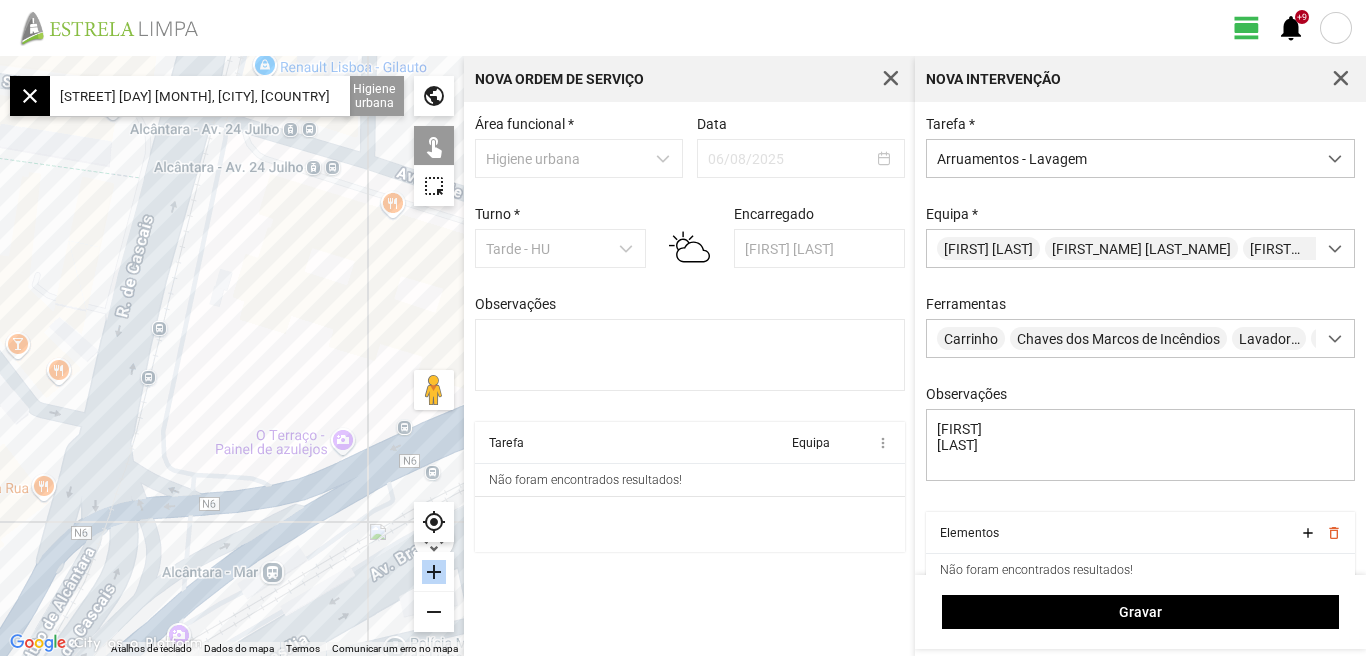drag, startPoint x: 211, startPoint y: 395, endPoint x: 218, endPoint y: 291, distance: 104.23531 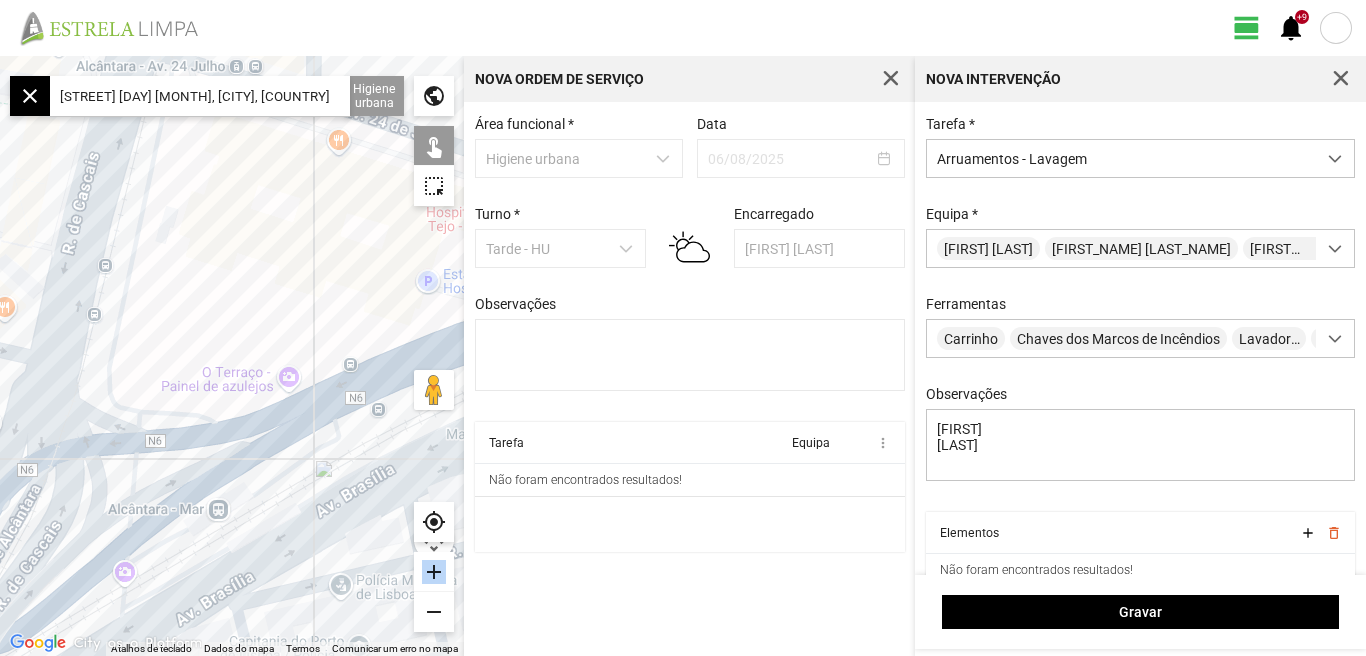 drag, startPoint x: 276, startPoint y: 362, endPoint x: 222, endPoint y: 295, distance: 86.05231 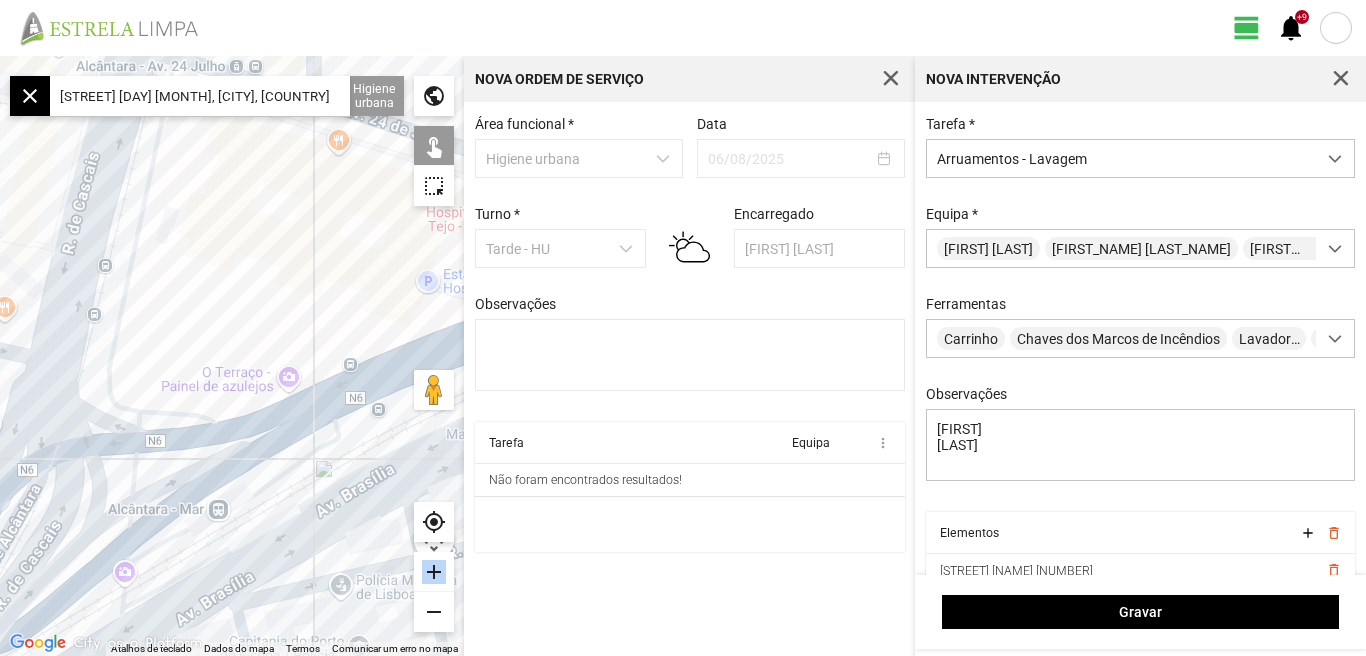 scroll, scrollTop: 85, scrollLeft: 0, axis: vertical 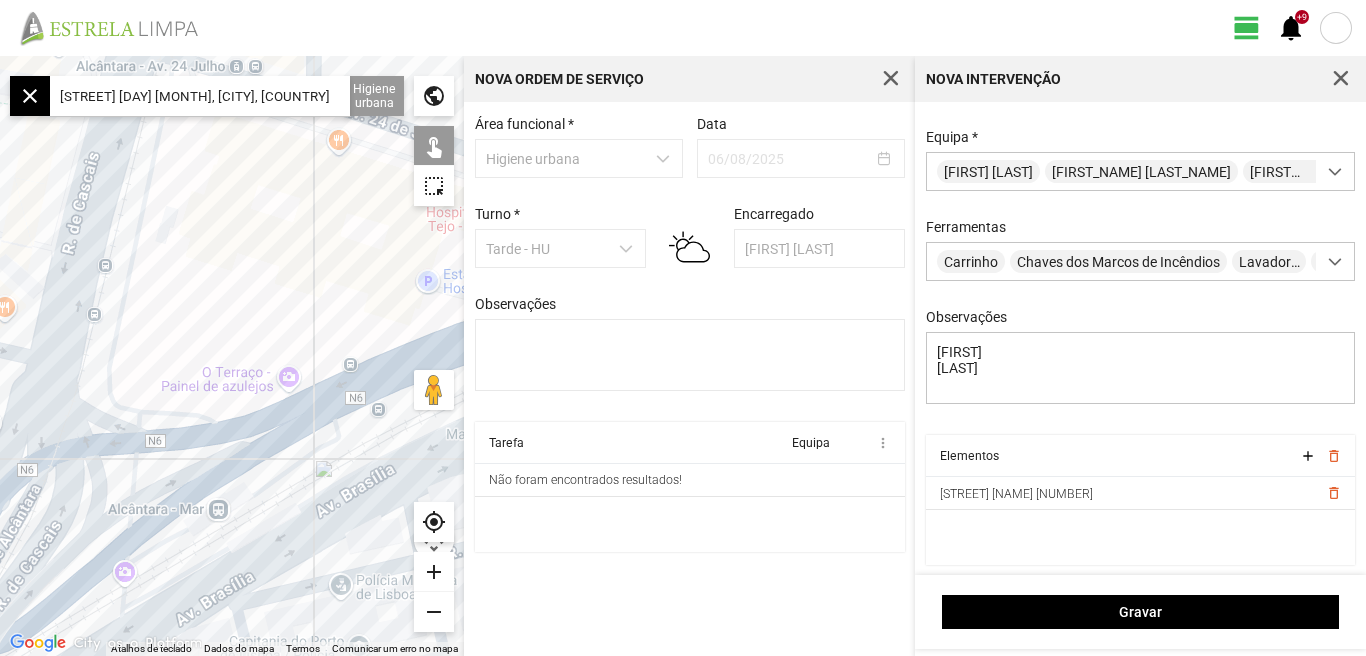 click on "[STREET] [DAY] [MONTH], [CITY], [COUNTRY]" 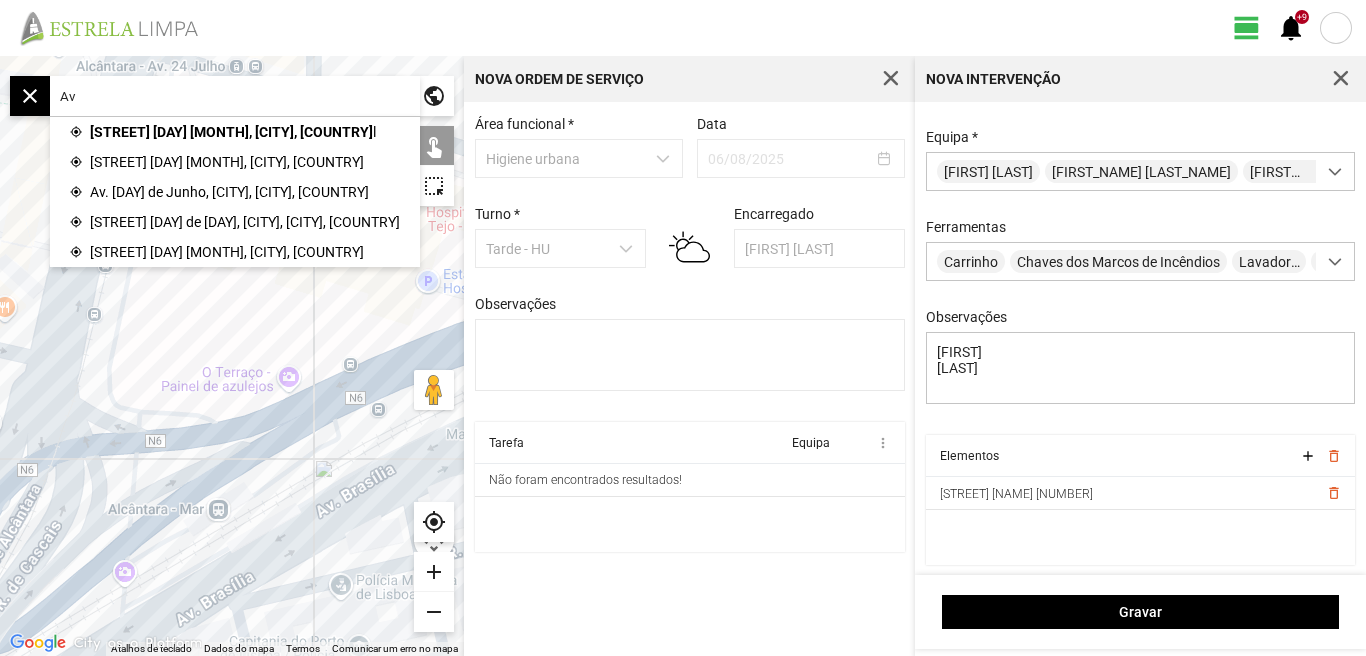 type on "A" 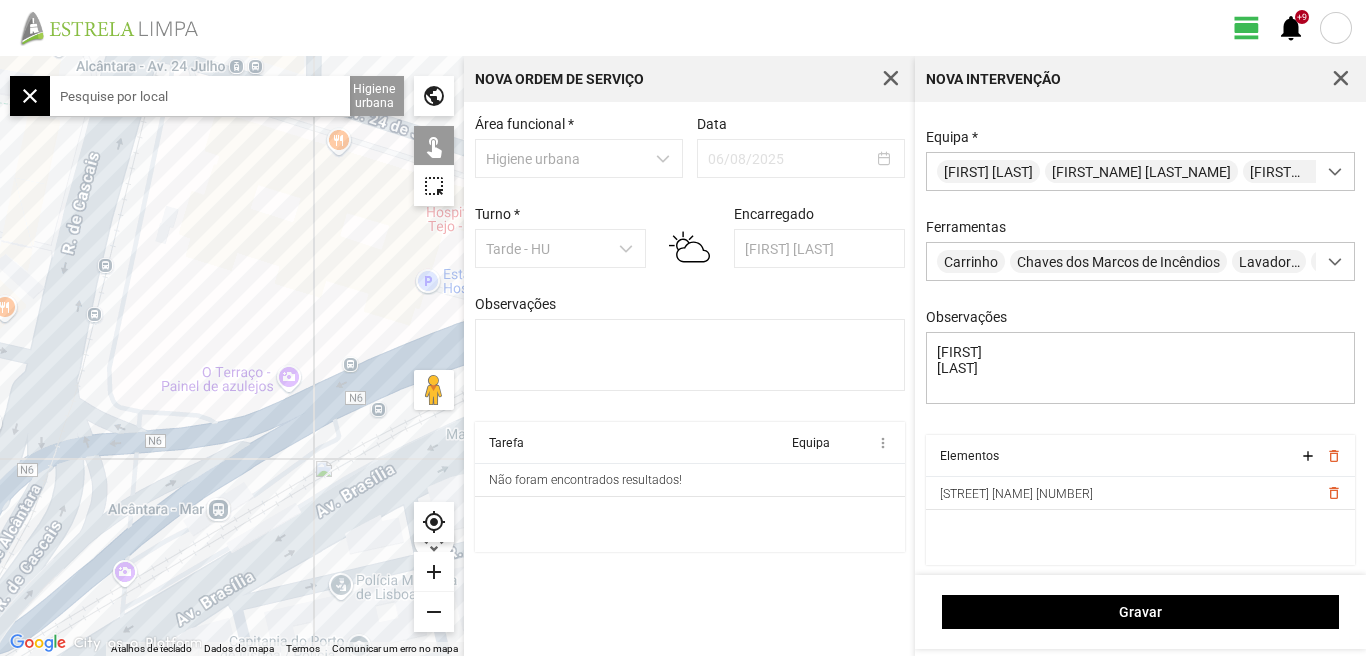 click 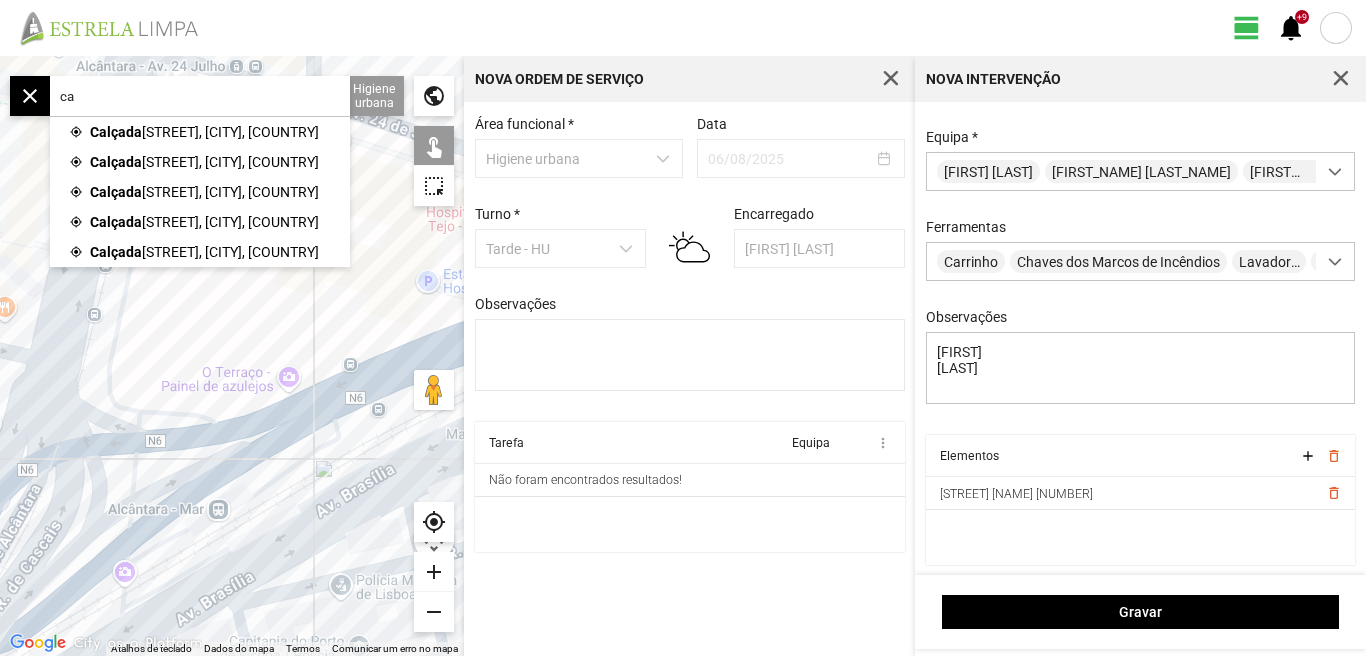 type on "c" 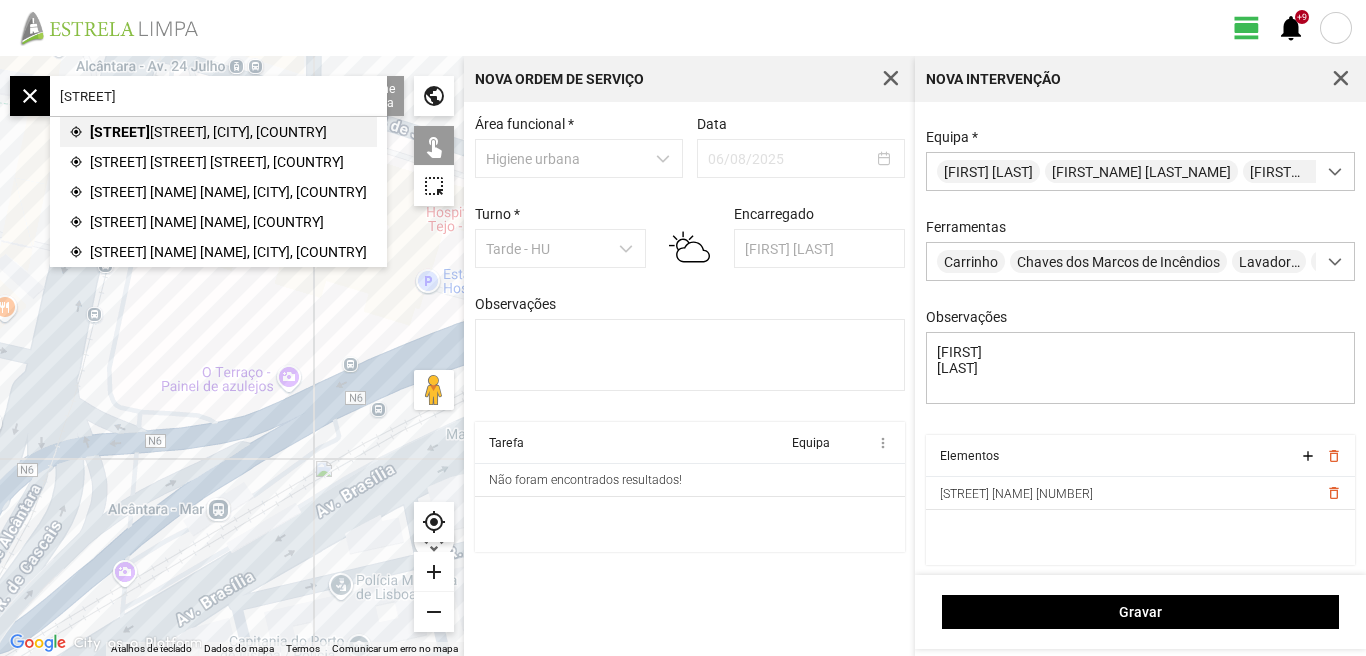 click on "[STREET], [CITY], [COUNTRY]" 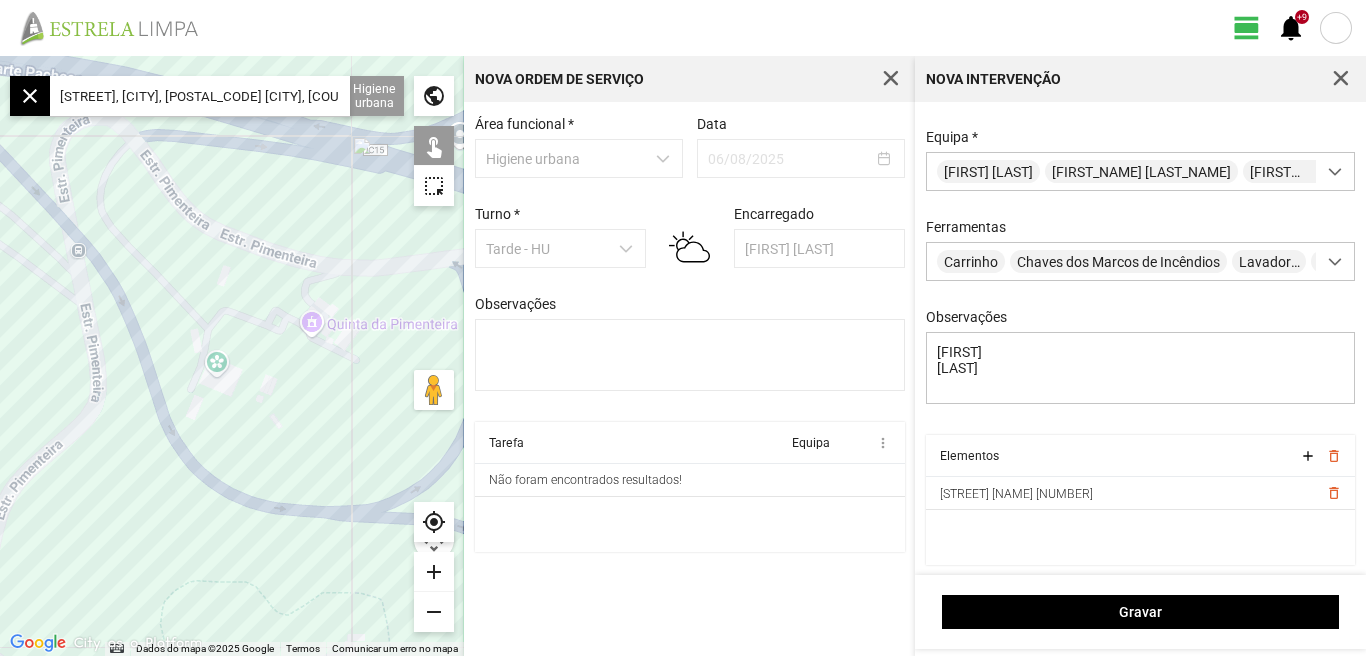 click on "[STREET], [CITY], [POSTAL_CODE] [CITY], [COUNTRY]" 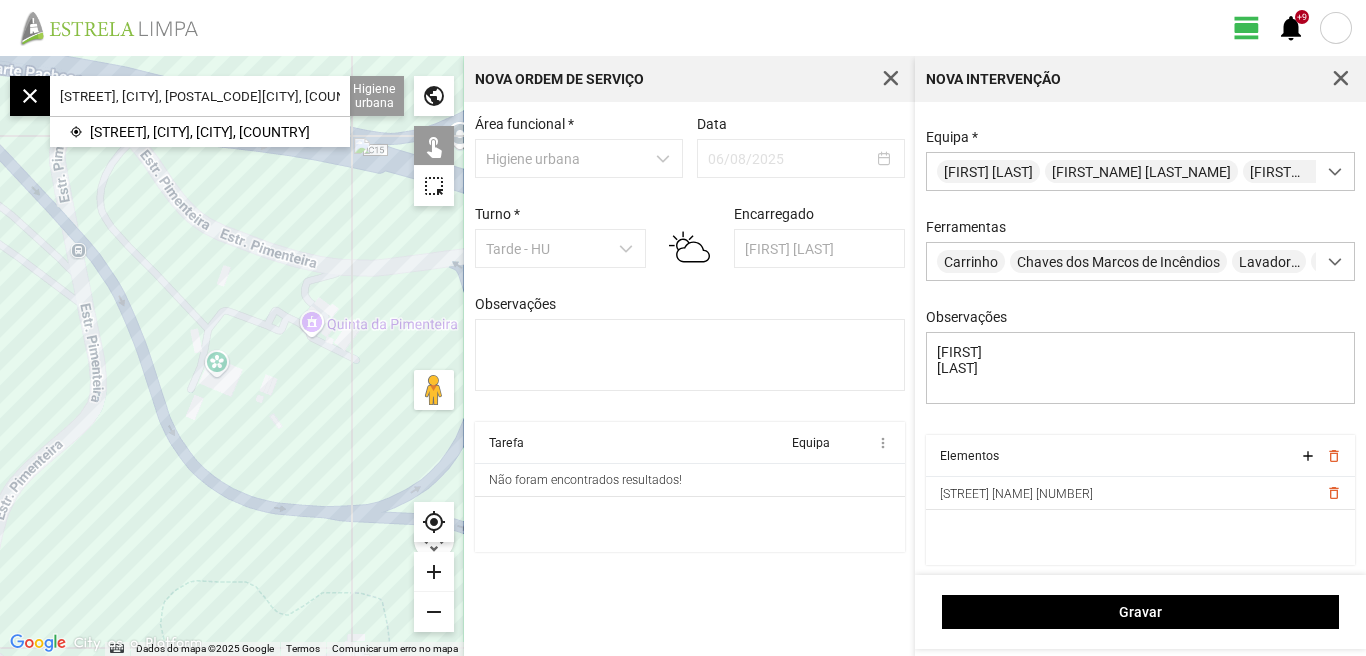 click on "[STREET], [CITY], [POSTAL_CODE][CITY], [COUNTRY]" 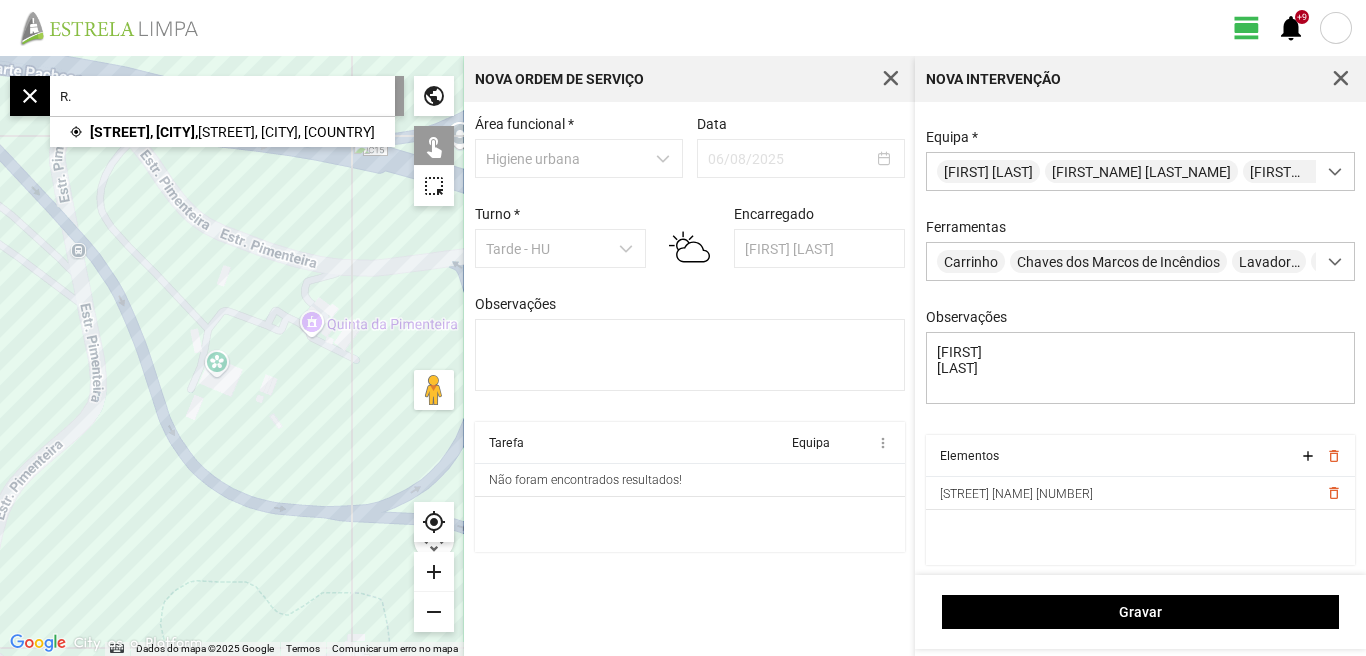 type on "R" 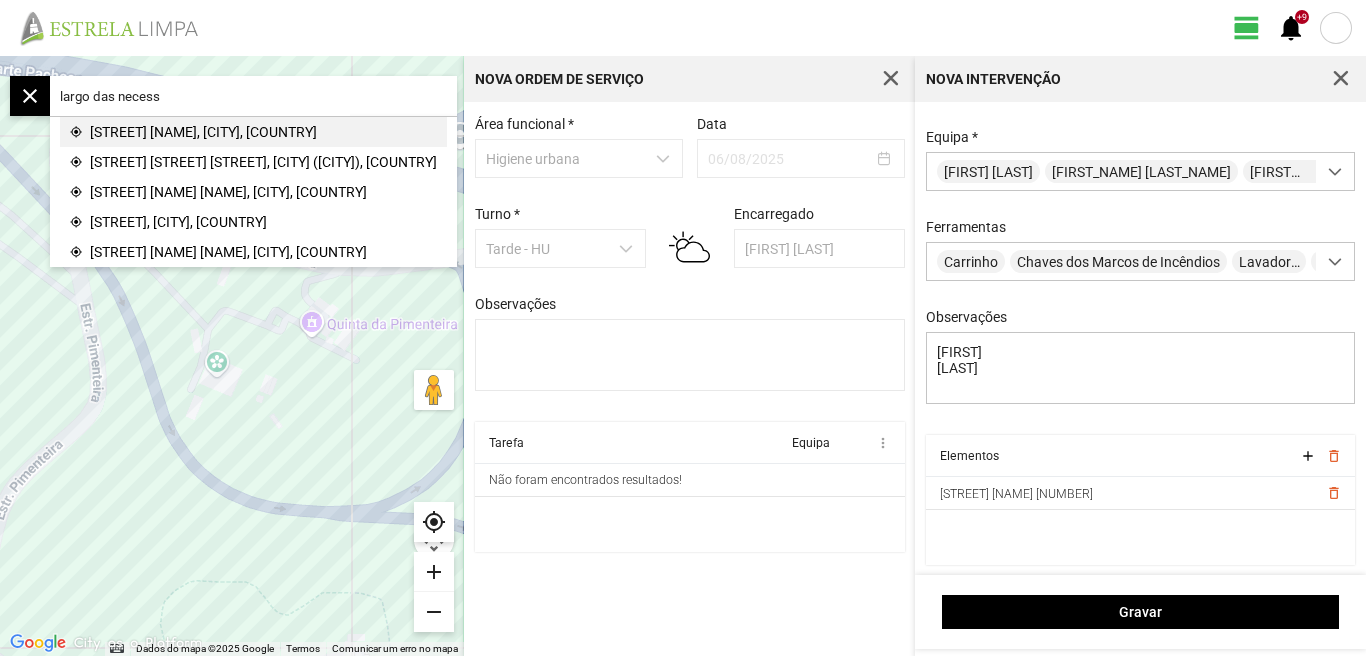 click on "[STREET] [NAME], [CITY], [COUNTRY]" 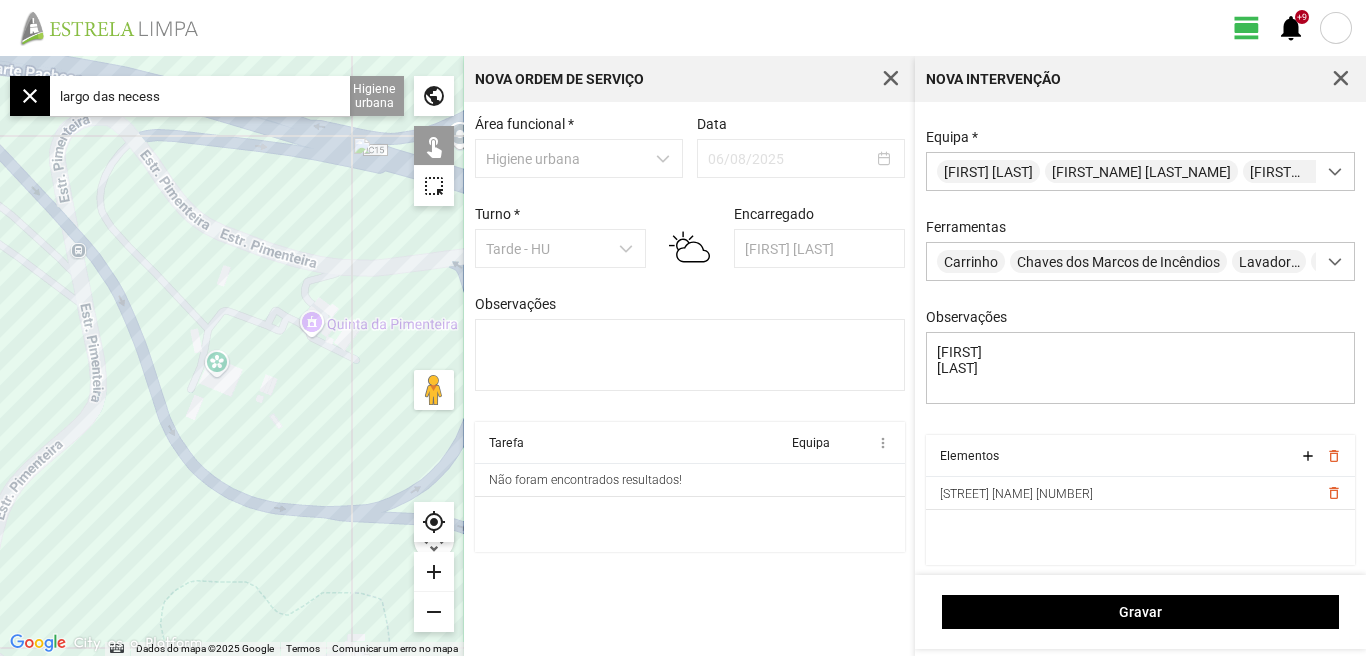type on "[STREET] [POSTAL_CODE], [CITY], [COUNTRY]" 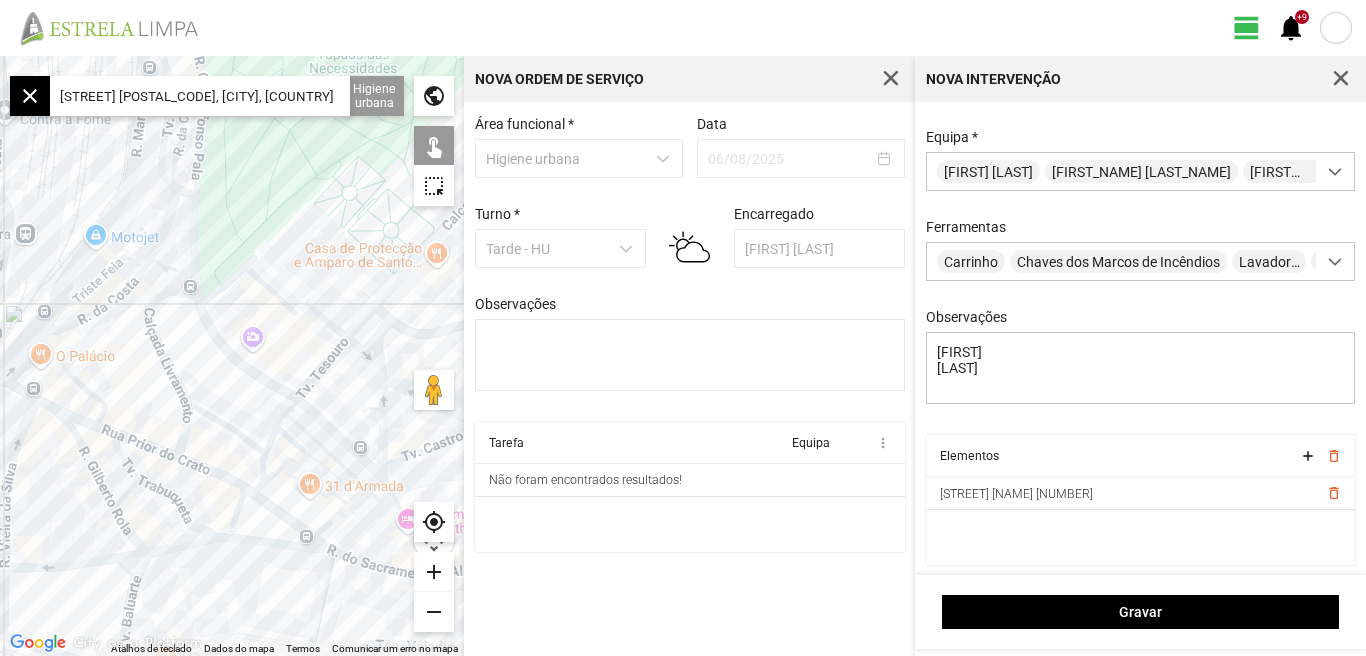 click on "add" 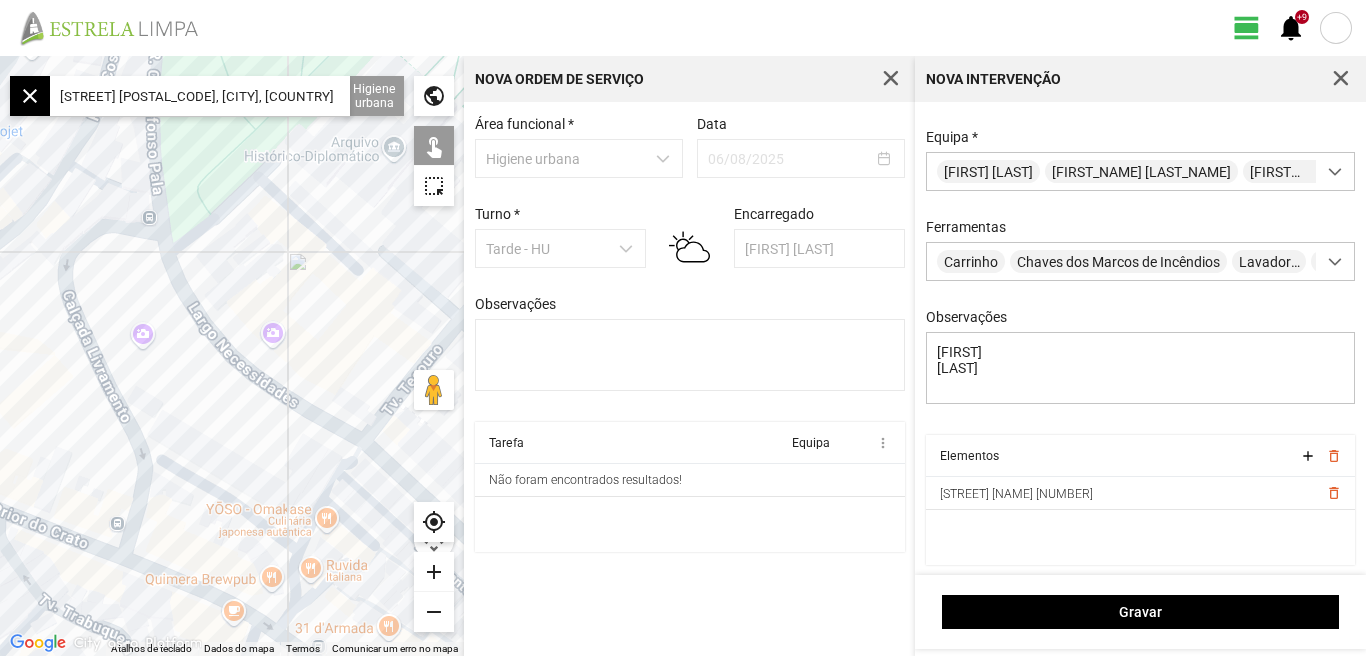 click on "public" 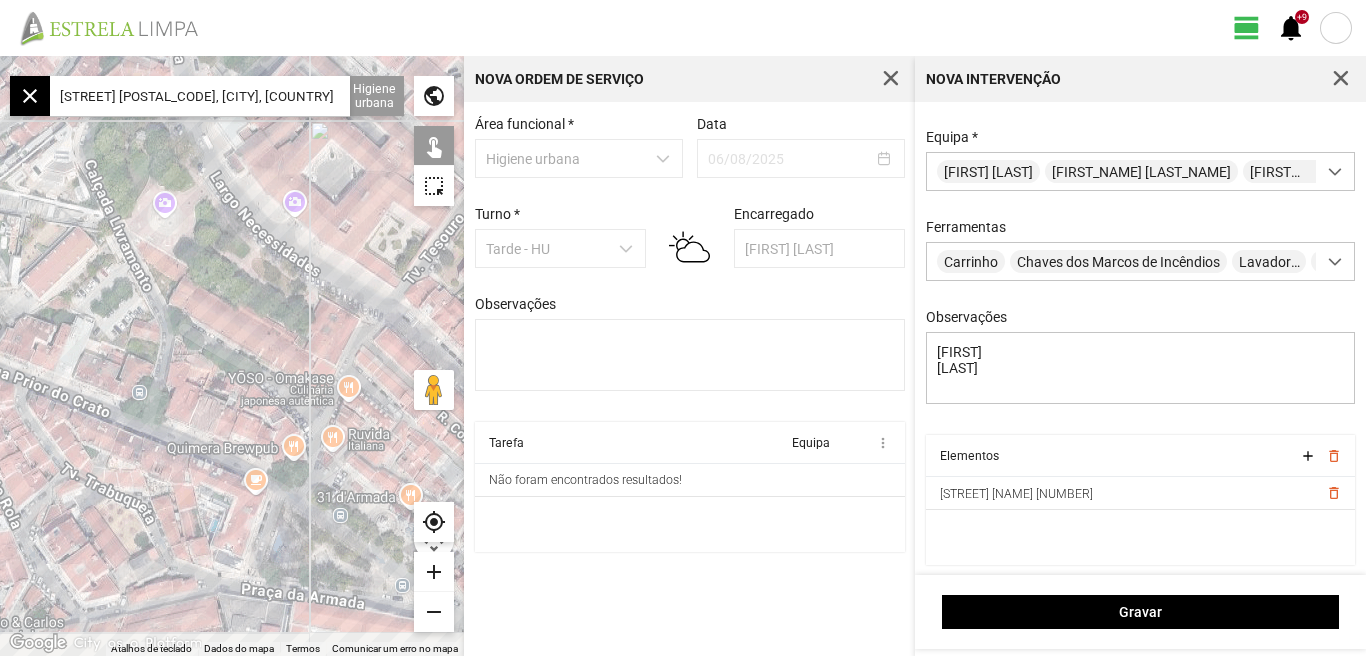 drag, startPoint x: 316, startPoint y: 359, endPoint x: 340, endPoint y: 215, distance: 145.9863 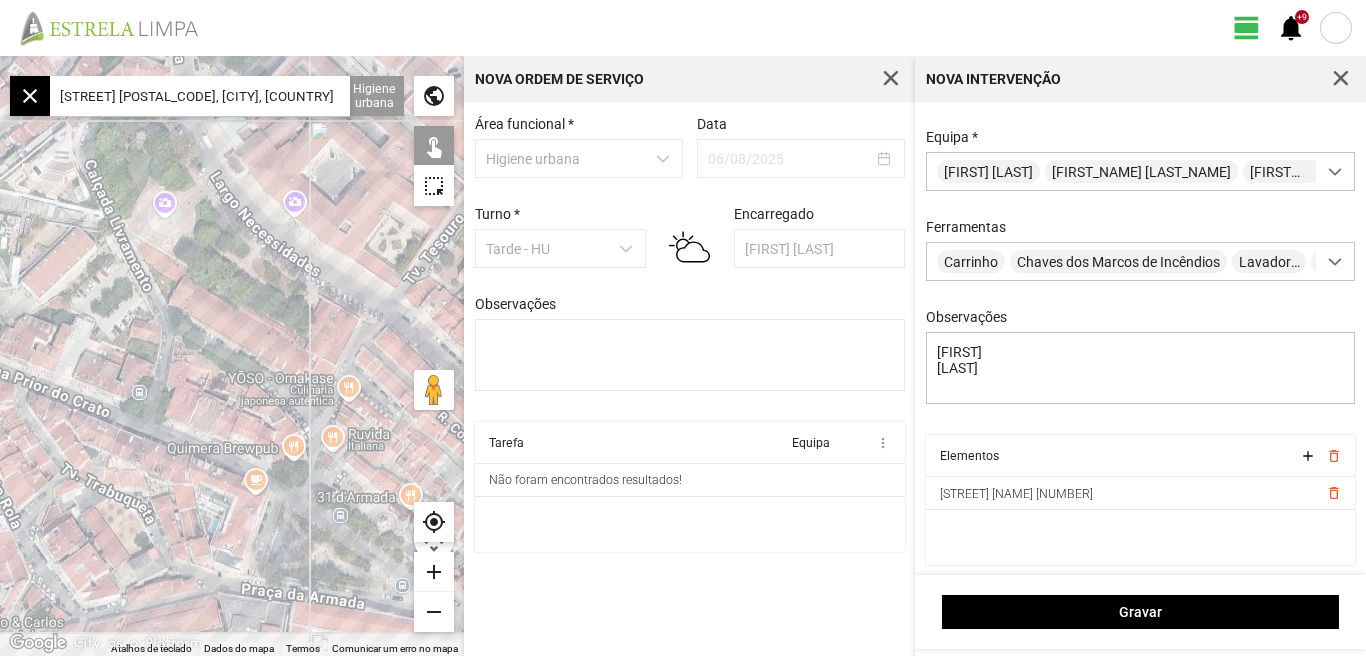 click 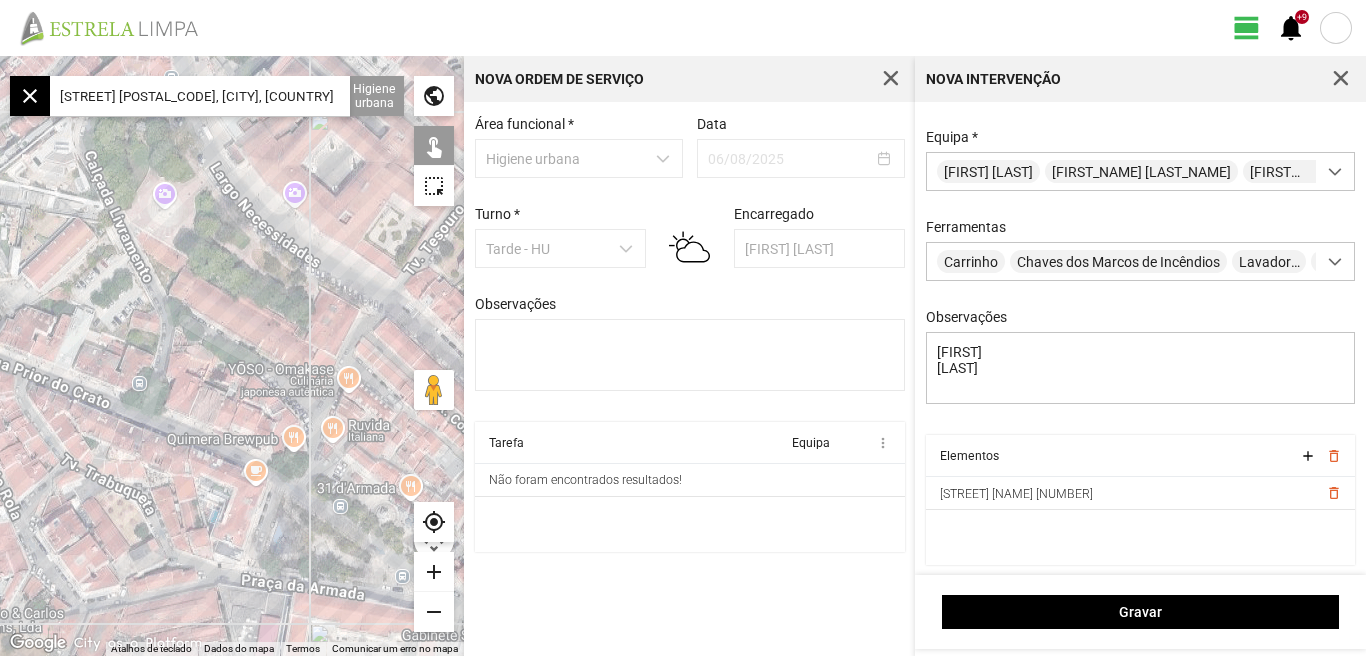 click on "add" 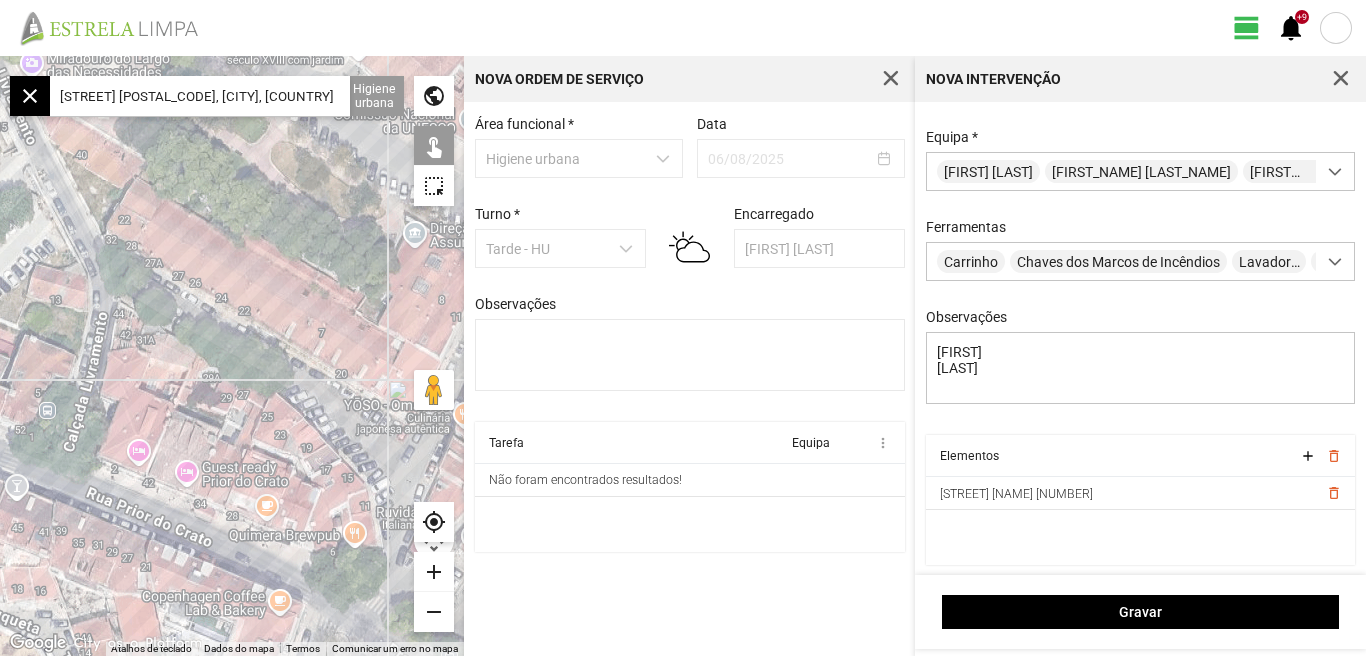 click on "add" 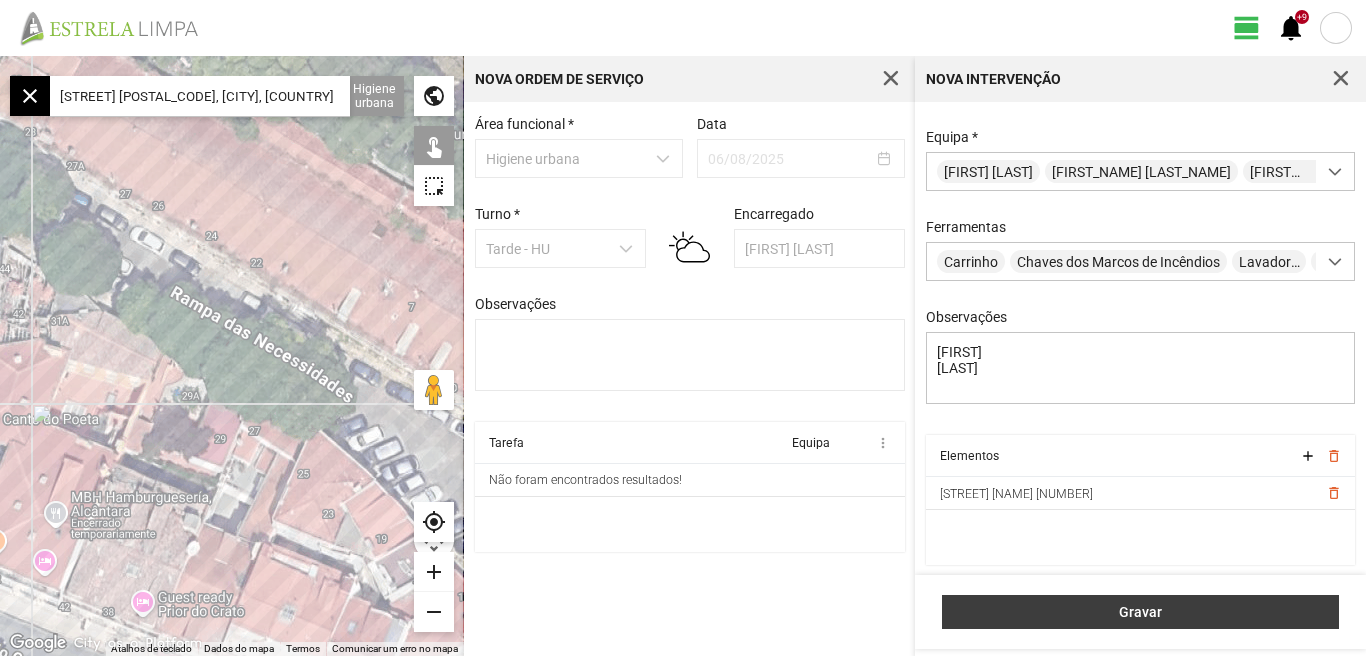 click on "Gravar" at bounding box center [1141, 612] 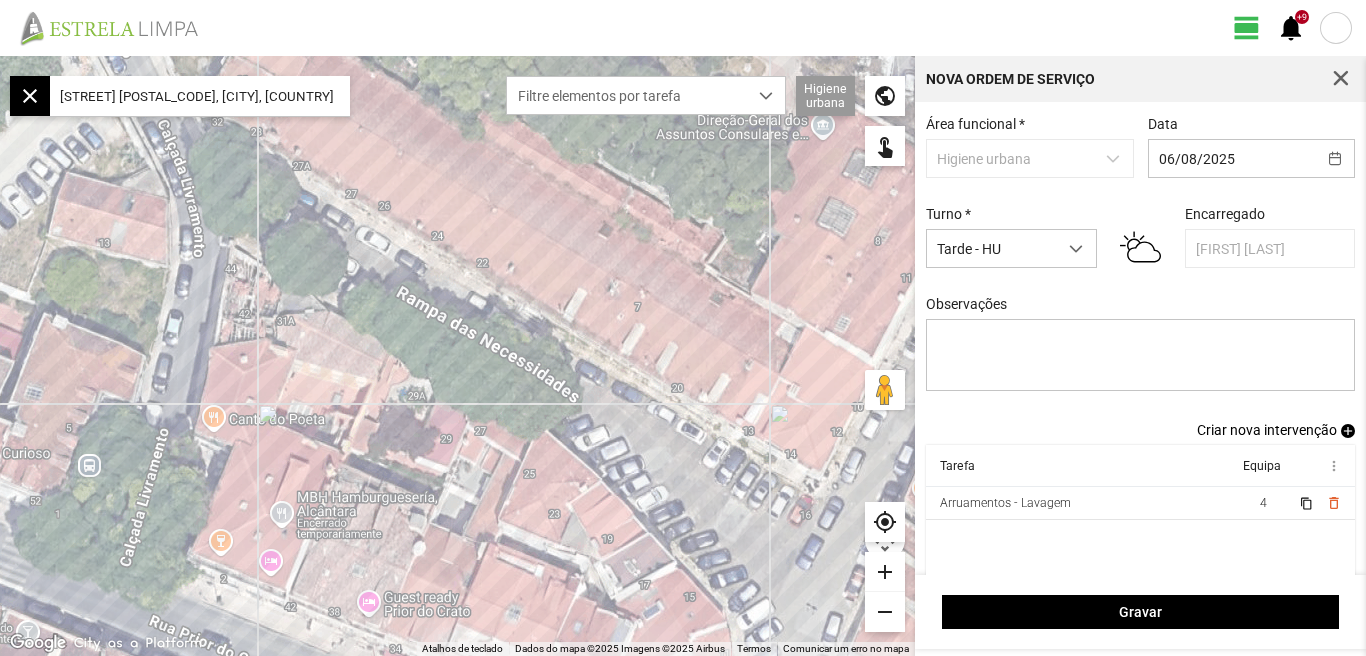 click on "Criar nova intervenção" at bounding box center [1267, 430] 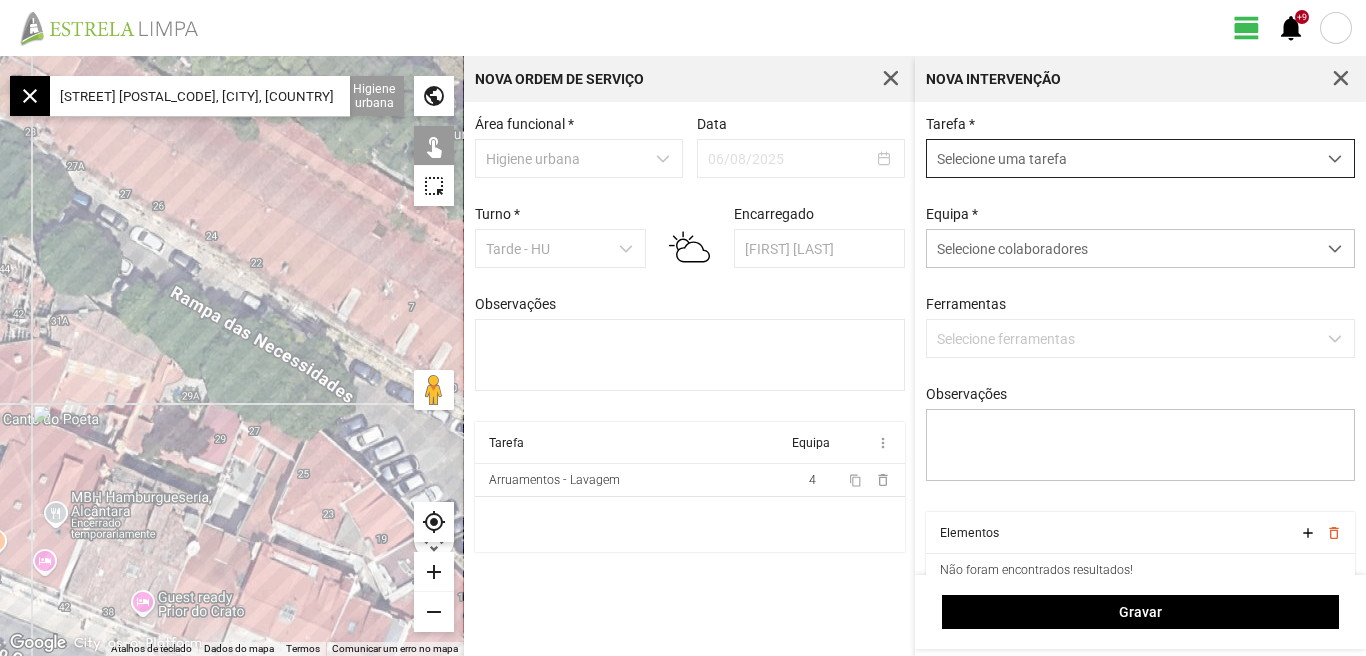 click at bounding box center (1335, 159) 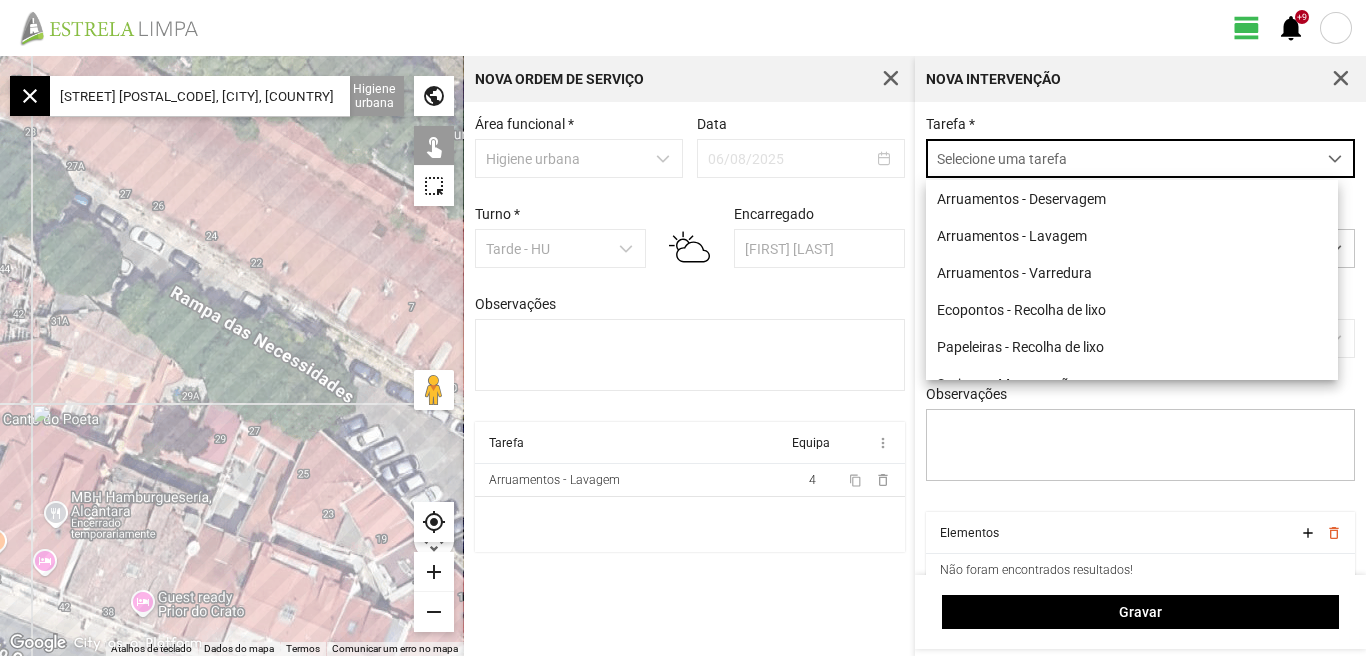 scroll, scrollTop: 11, scrollLeft: 89, axis: both 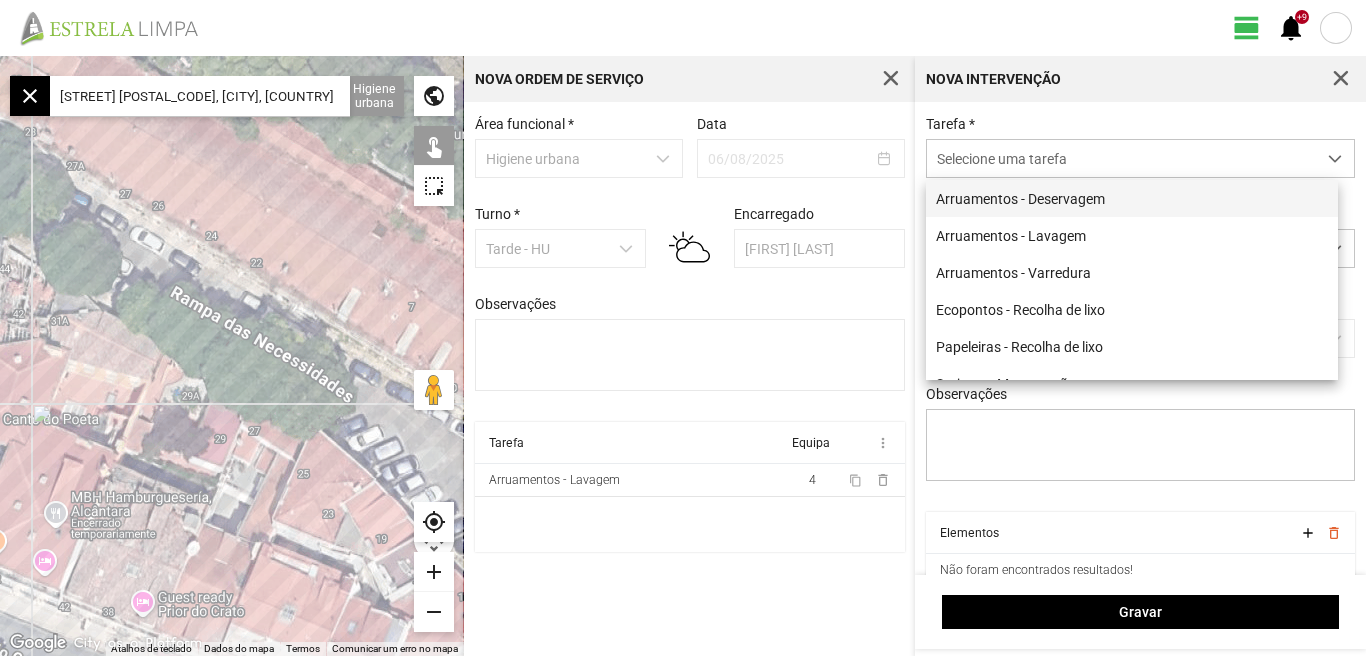 click on "Arruamentos - Deservagem" at bounding box center (1132, 198) 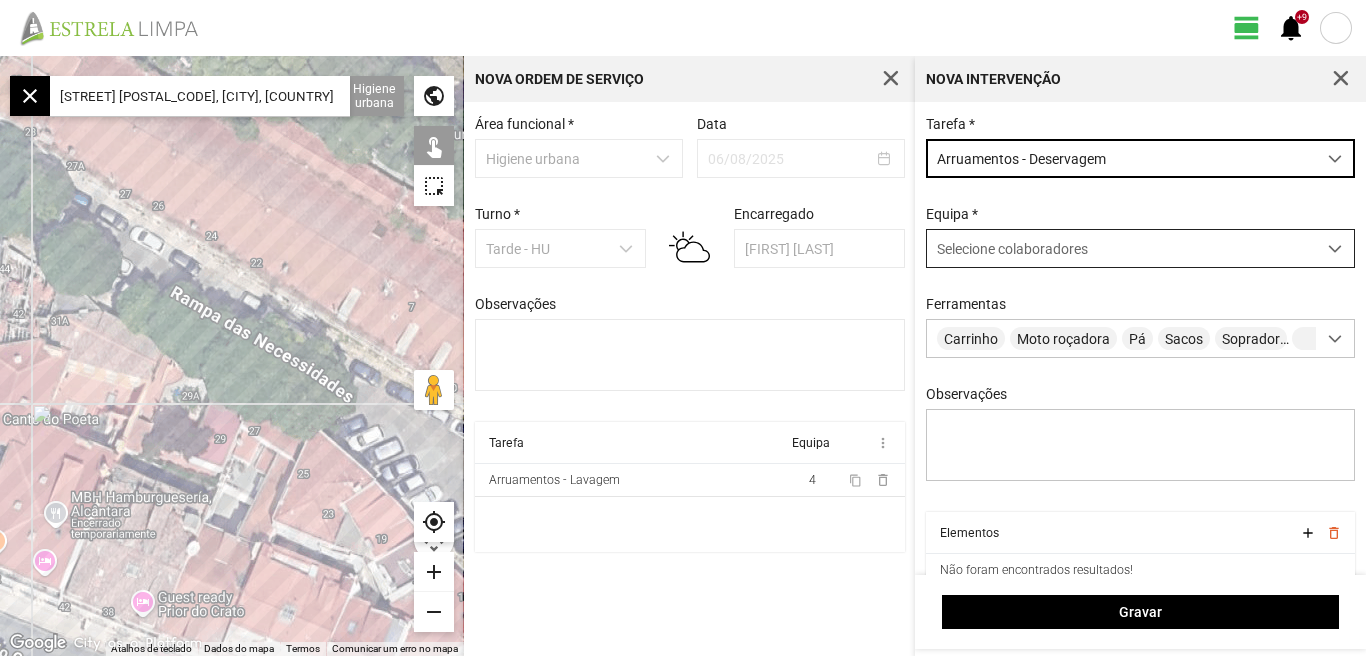 click at bounding box center [1335, 249] 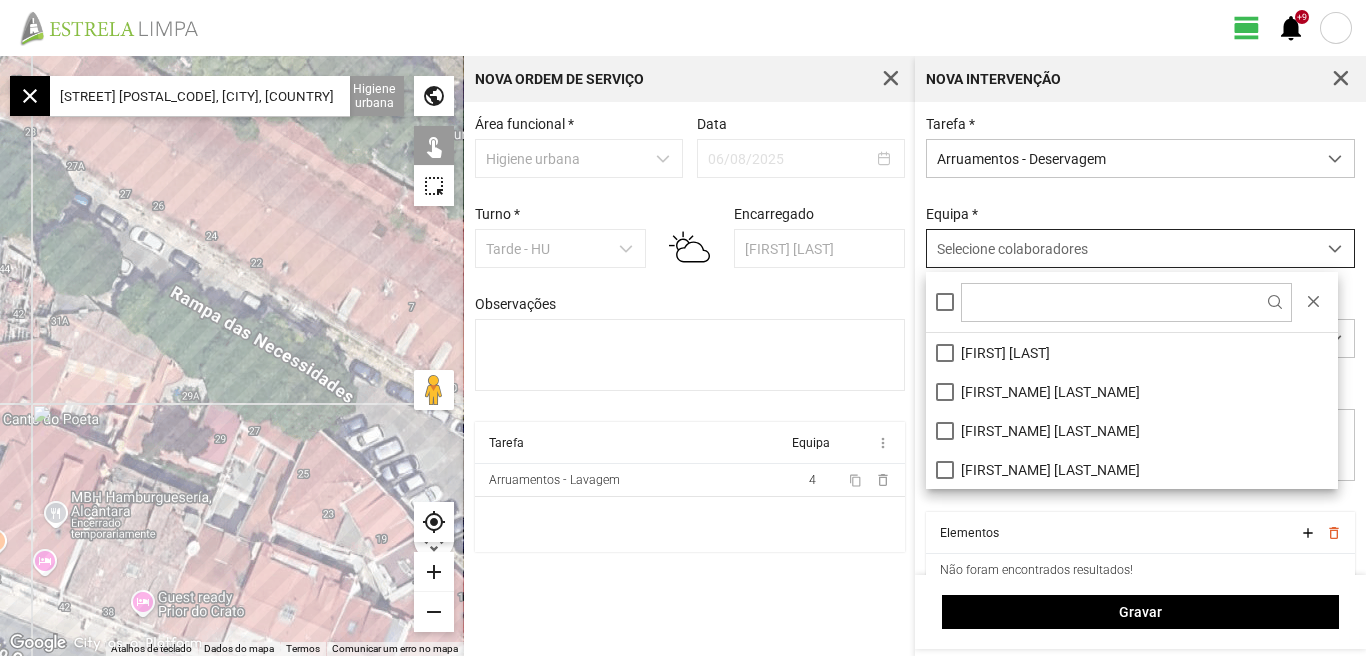 scroll, scrollTop: 11, scrollLeft: 89, axis: both 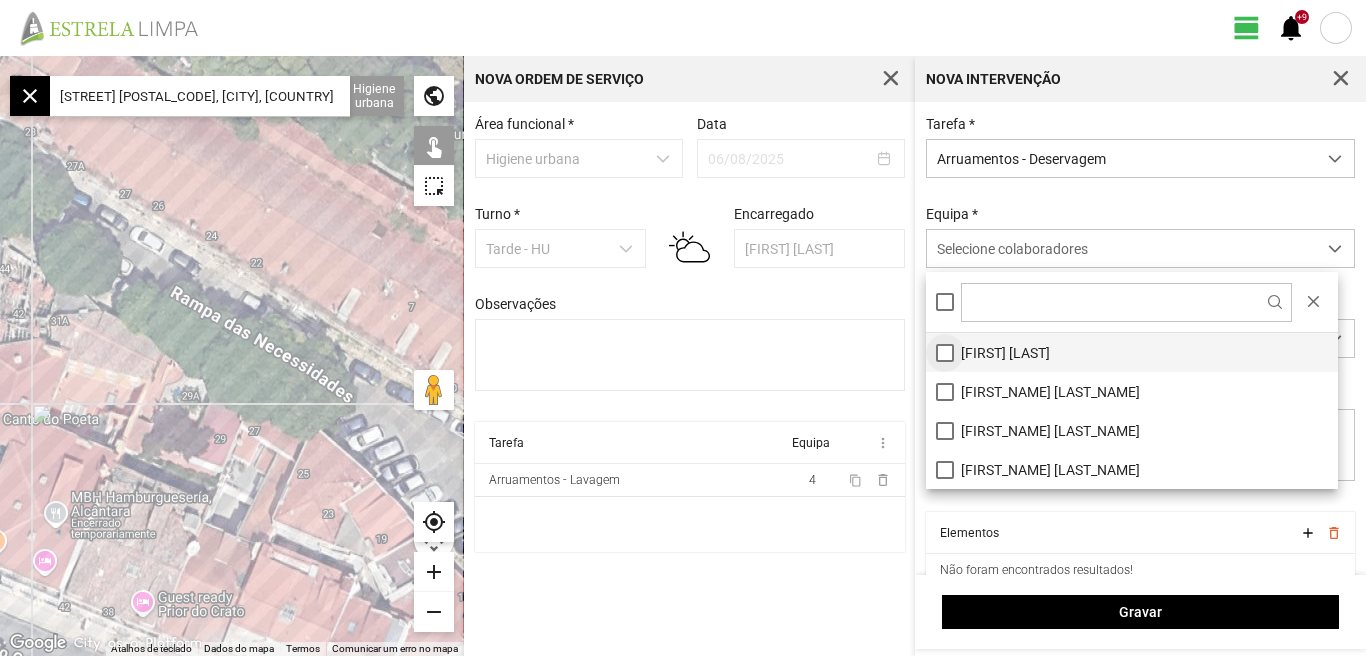 click on "[FIRST] [LAST]" at bounding box center (1132, 352) 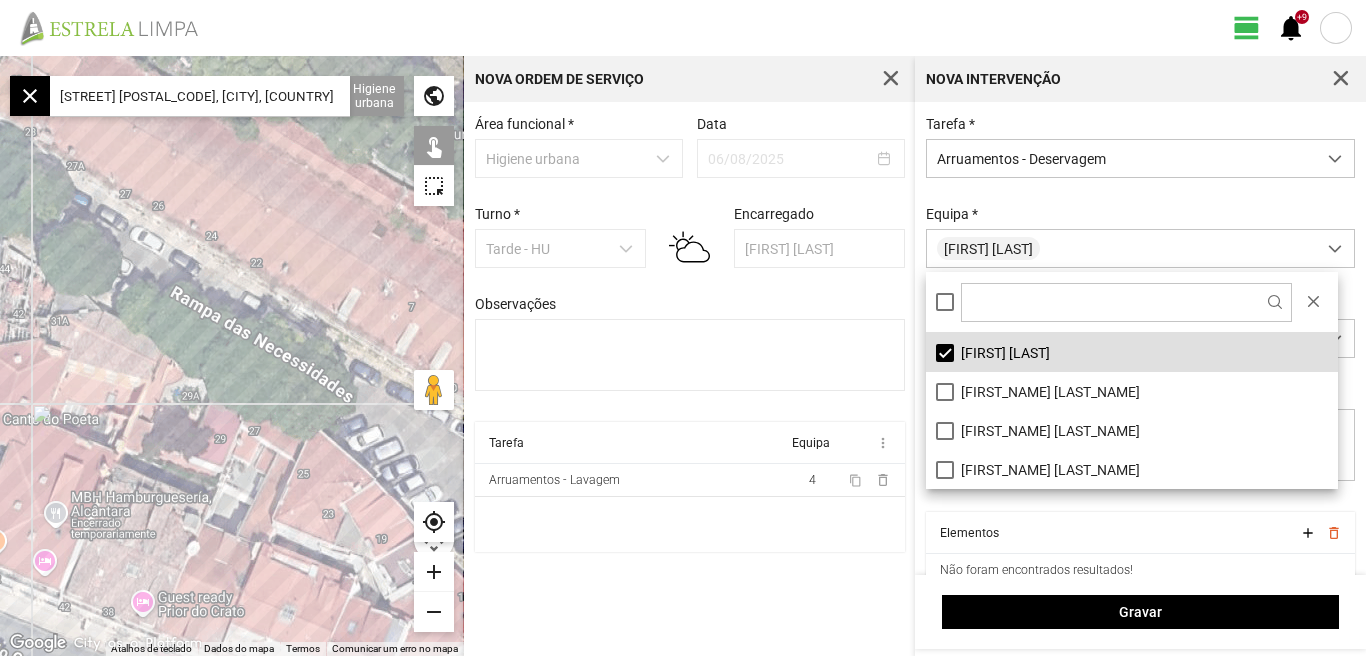 click on "Arruamentos - Lavagem [NUMBER] content_copy delete_outline" at bounding box center [689, 379] 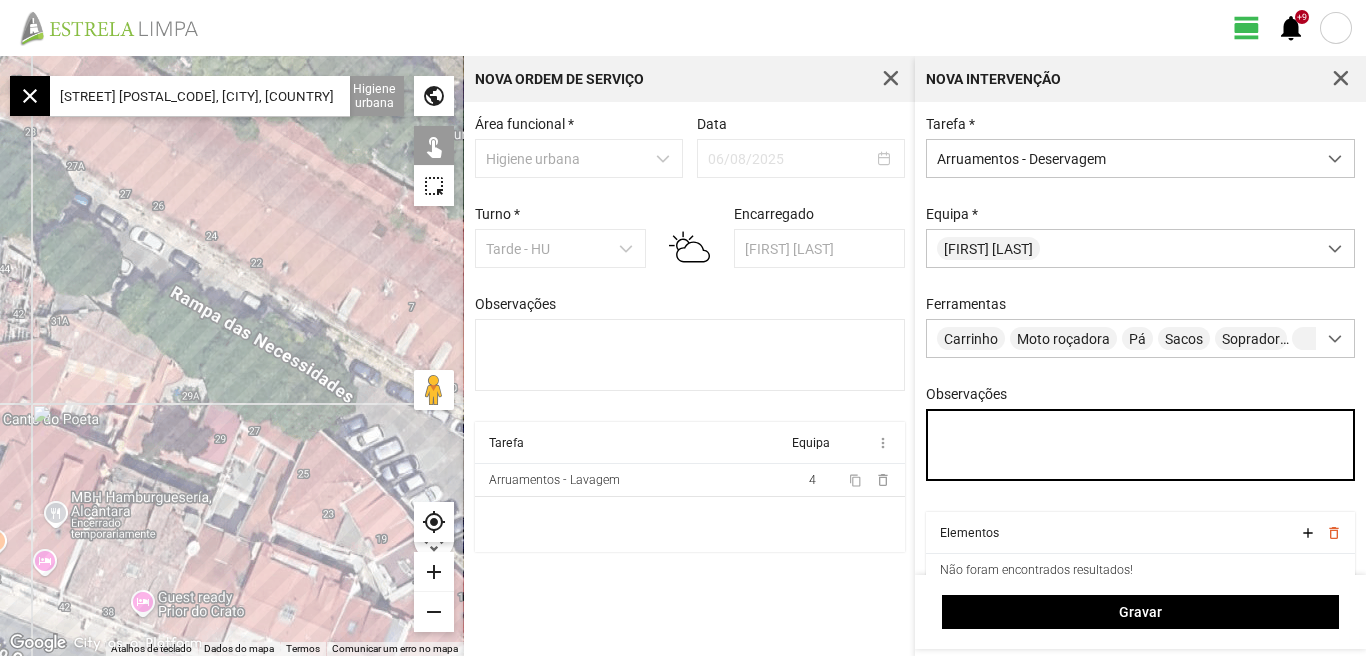 click on "Observações" at bounding box center (1141, 445) 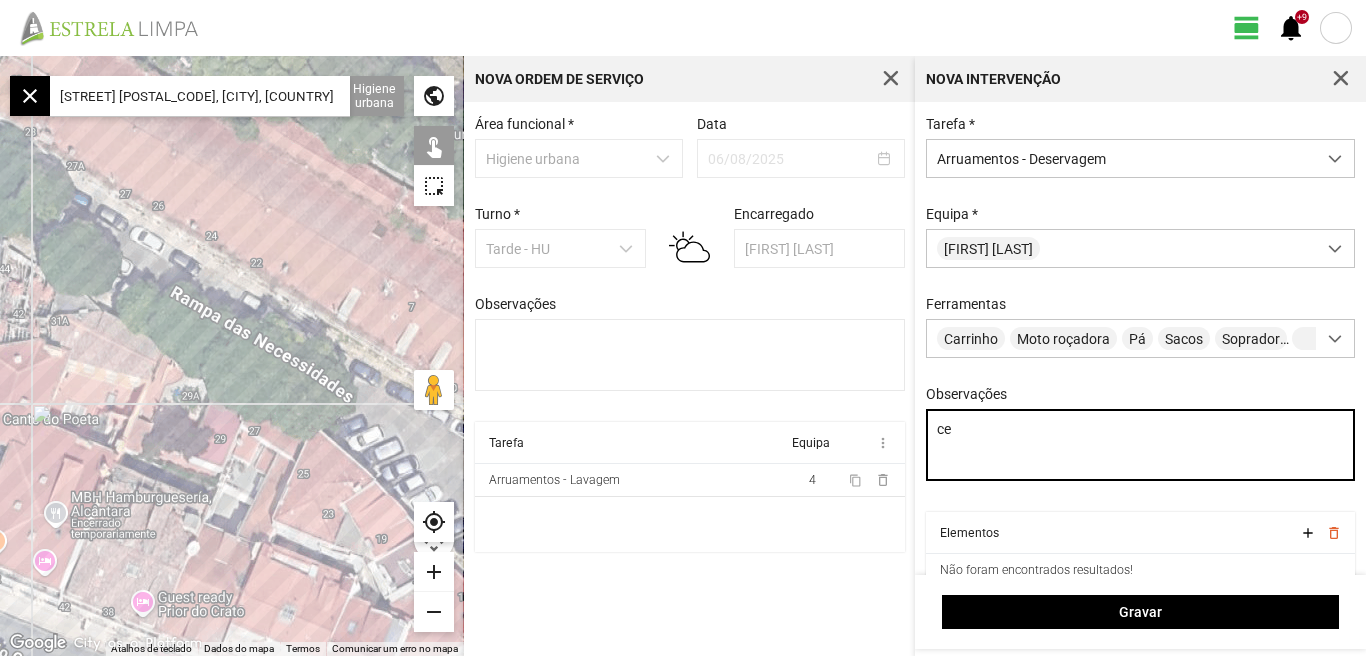 type on "c" 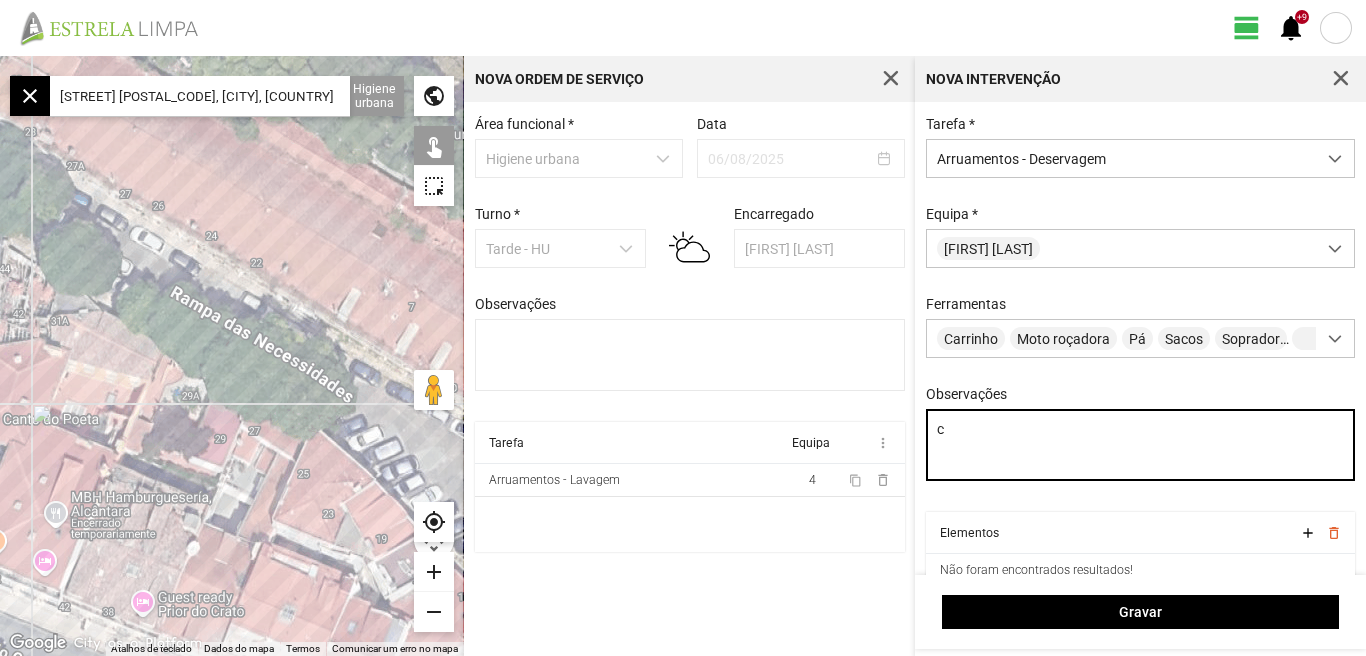 type 